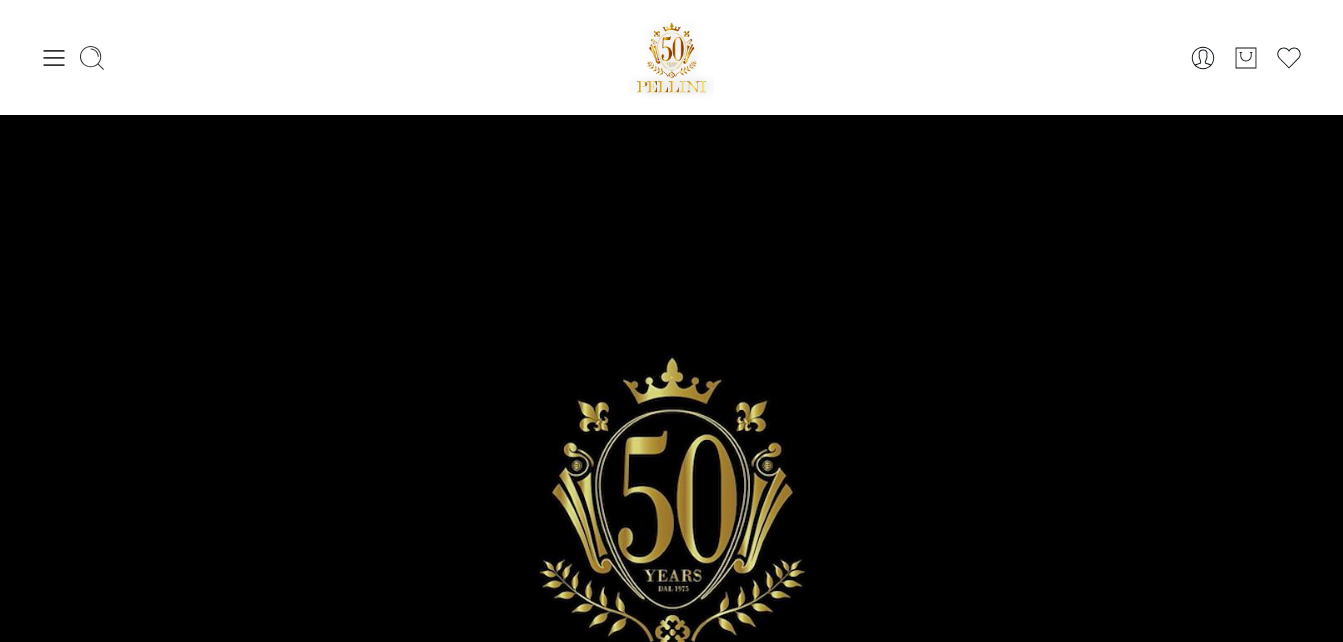 scroll, scrollTop: 0, scrollLeft: 0, axis: both 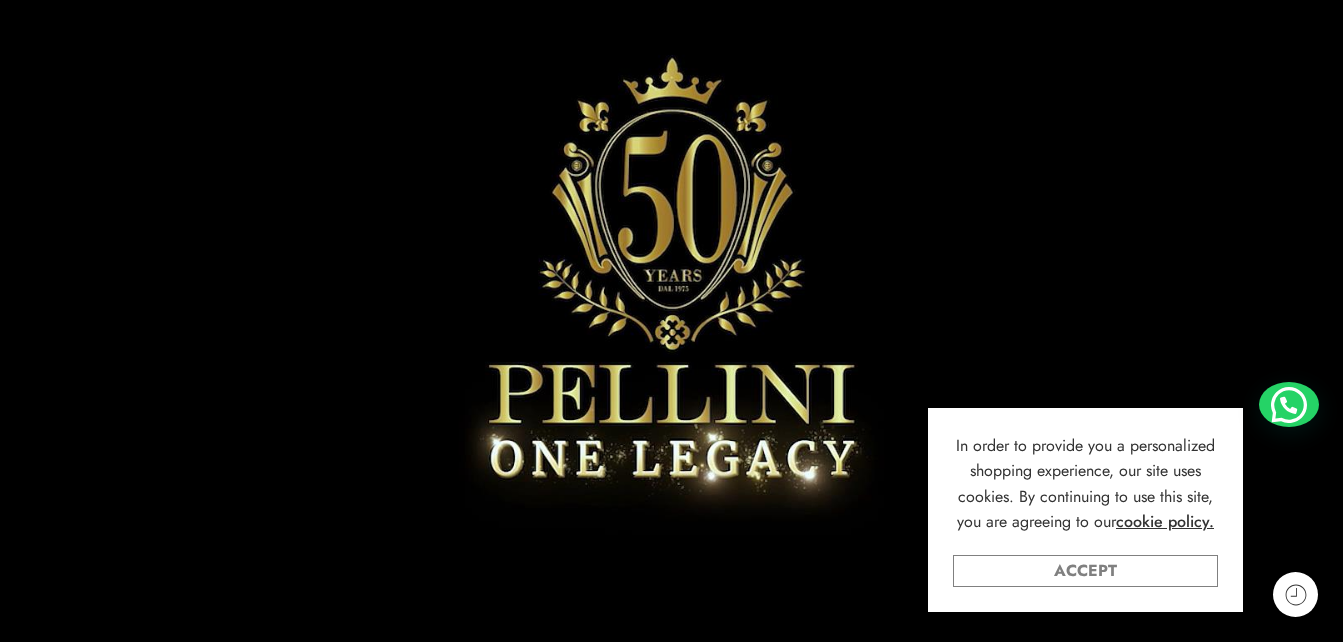click on "Accept" at bounding box center (1085, 571) 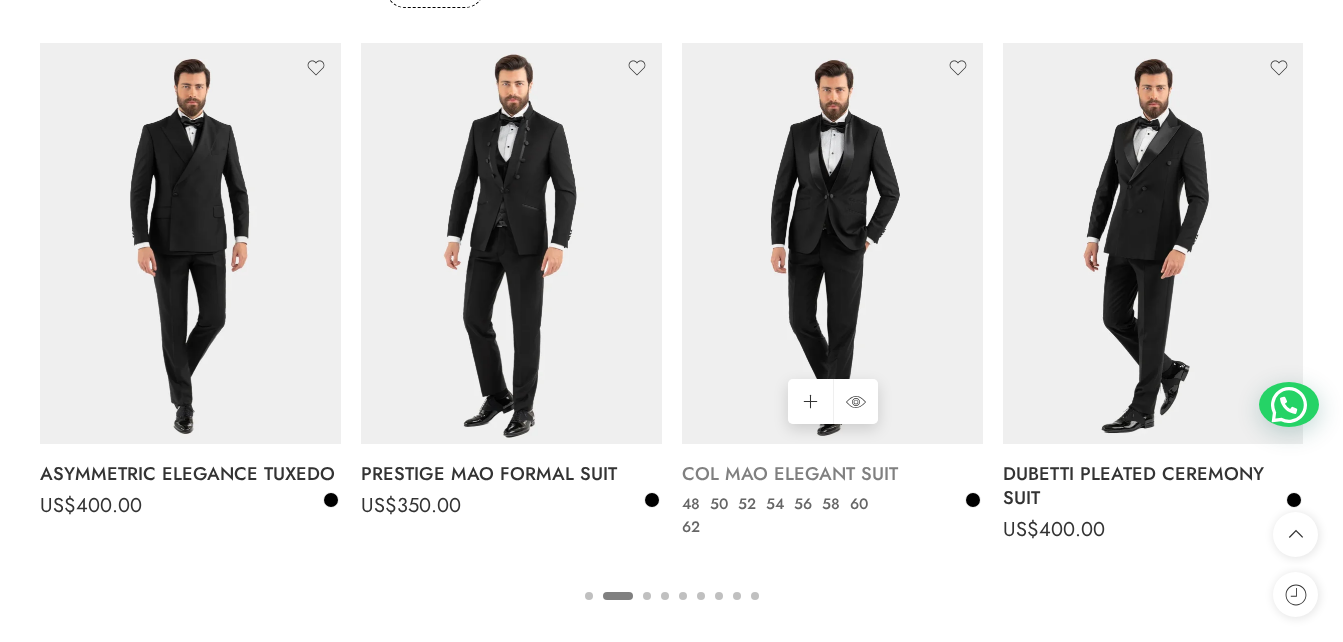 scroll, scrollTop: 2400, scrollLeft: 0, axis: vertical 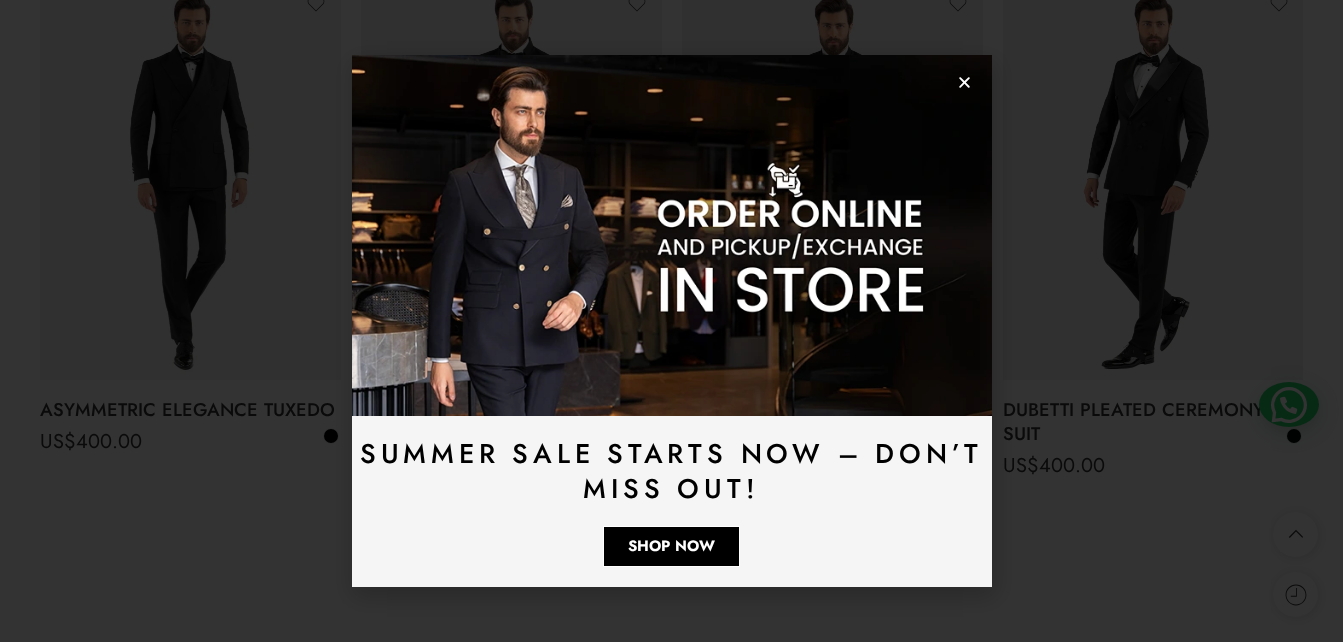 click on "3" at bounding box center (647, 549) 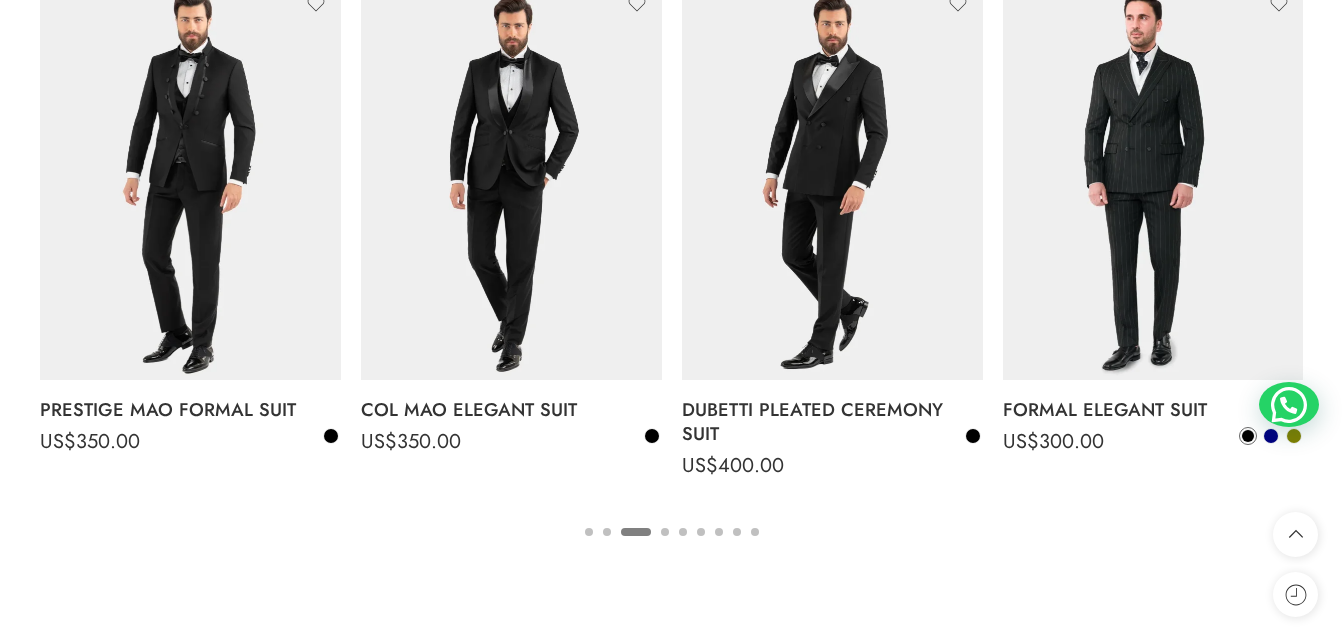 drag, startPoint x: 647, startPoint y: 531, endPoint x: 685, endPoint y: 532, distance: 38.013157 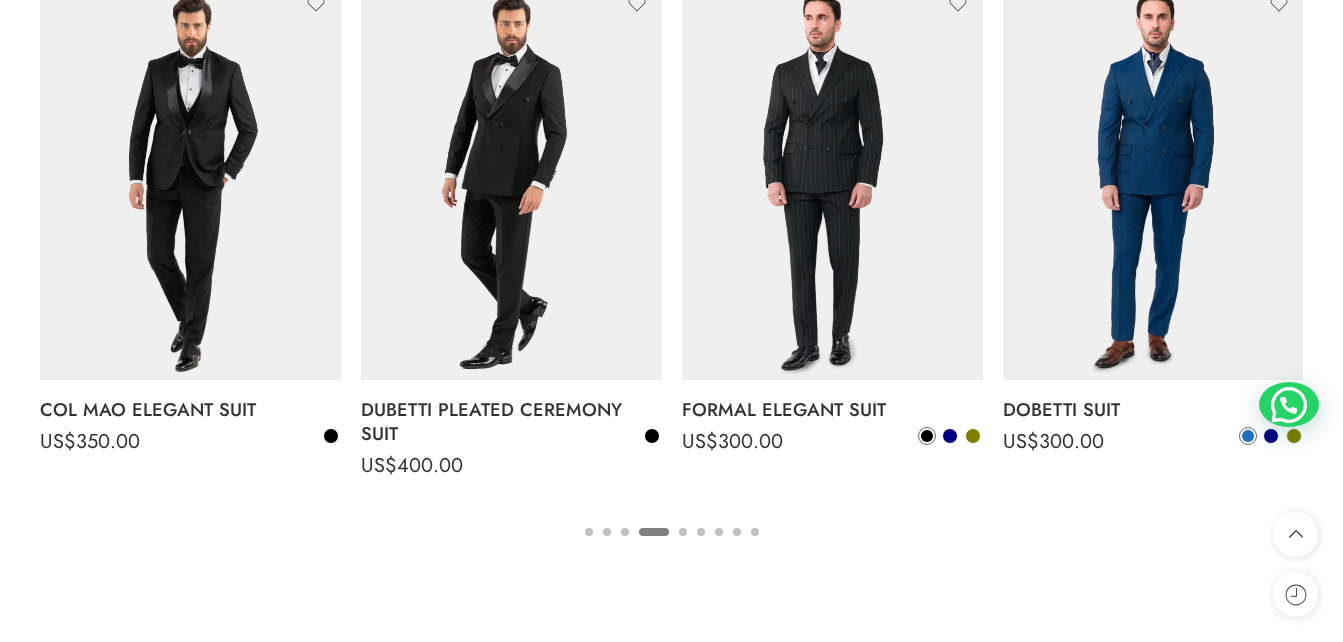 click on "4" at bounding box center (654, 549) 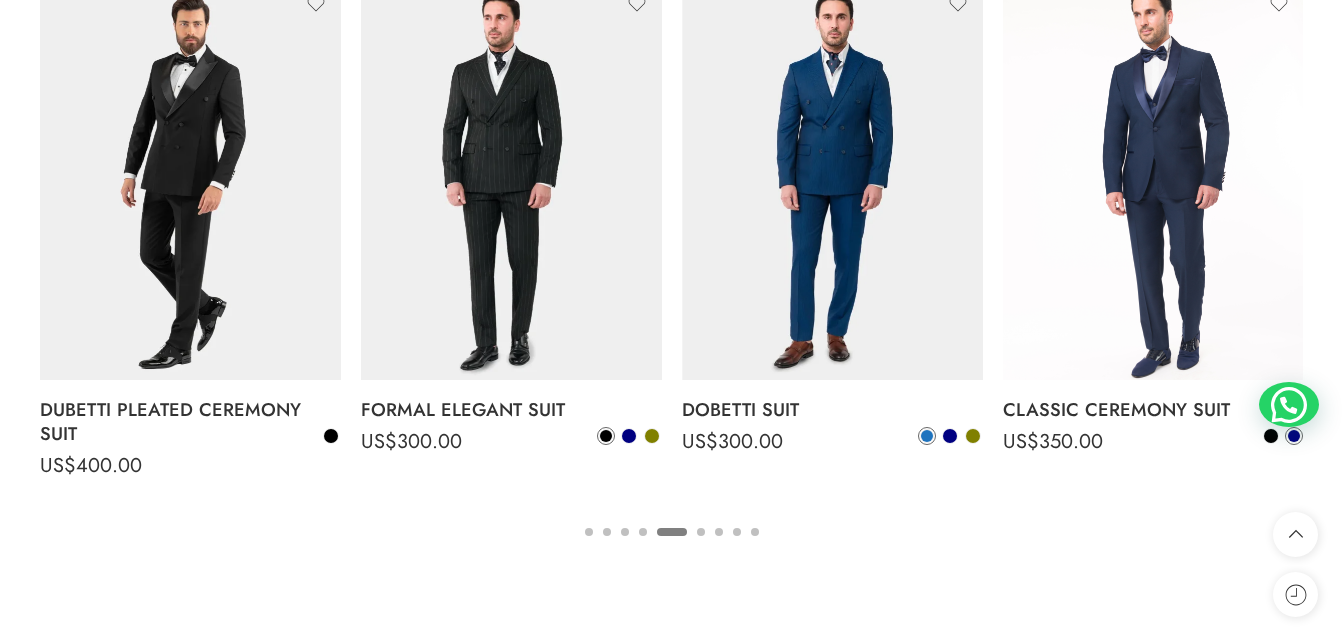click on "1 2 3 4 5 6 7 8 9" at bounding box center [671, 531] 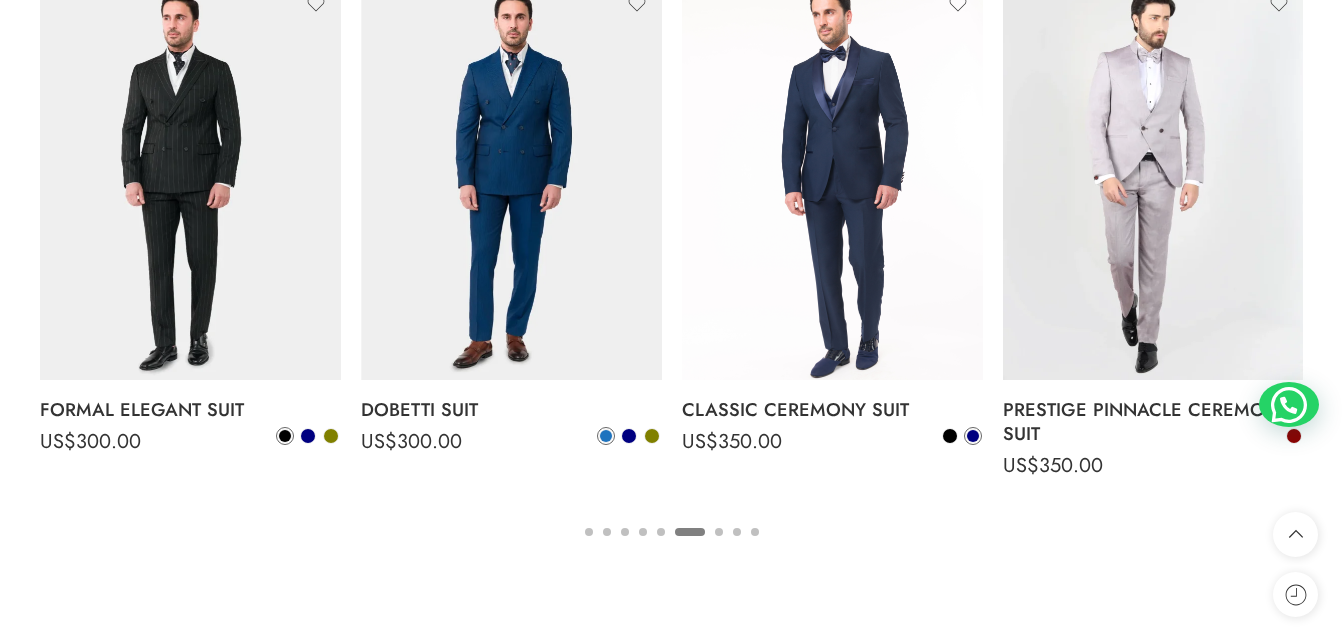 click on "1 2 3 4 5 6 7 8 9" at bounding box center [671, 531] 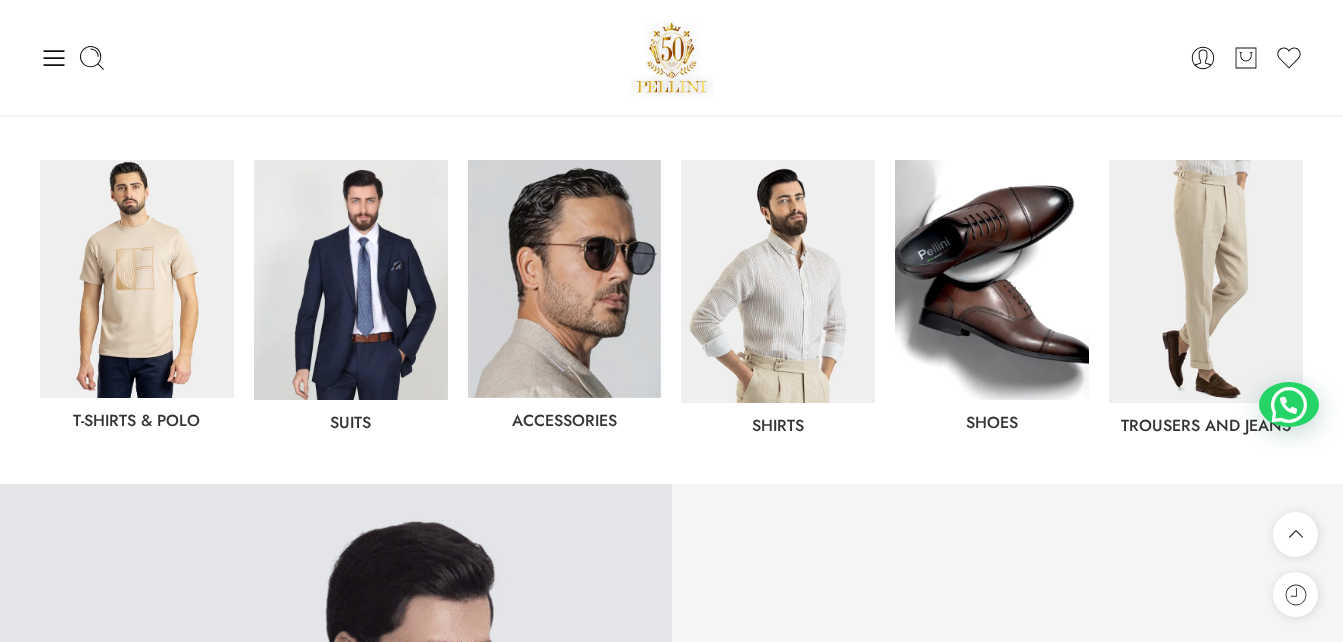 scroll, scrollTop: 1000, scrollLeft: 0, axis: vertical 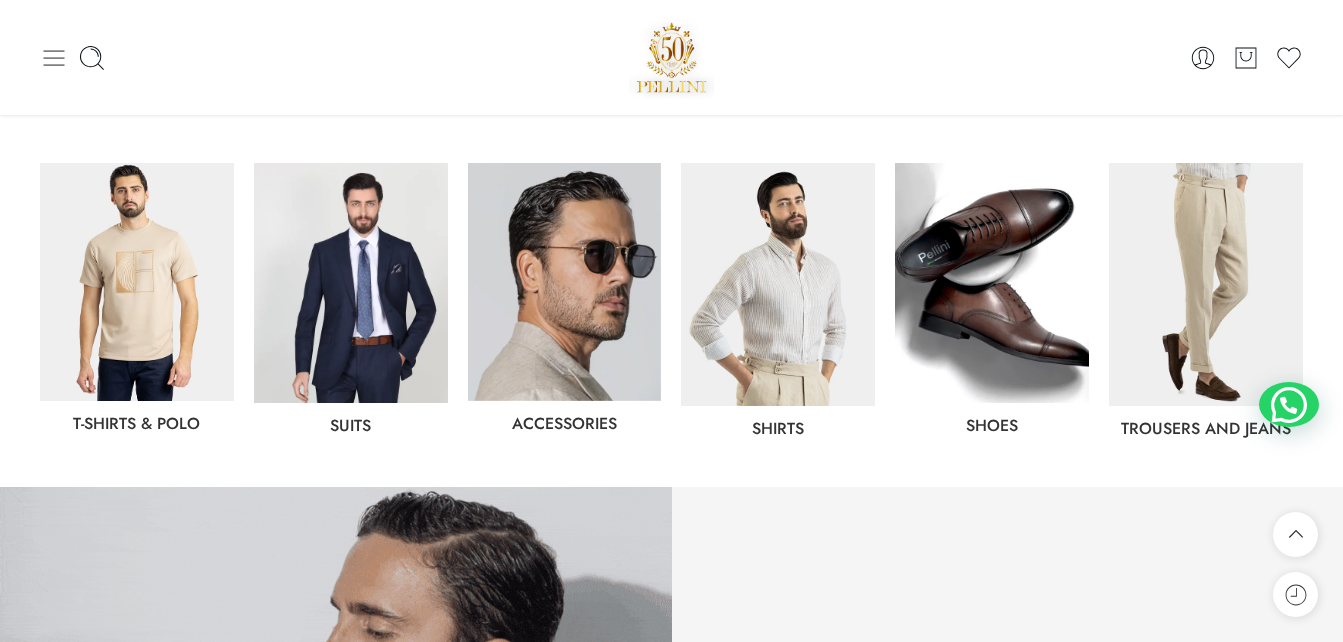 click 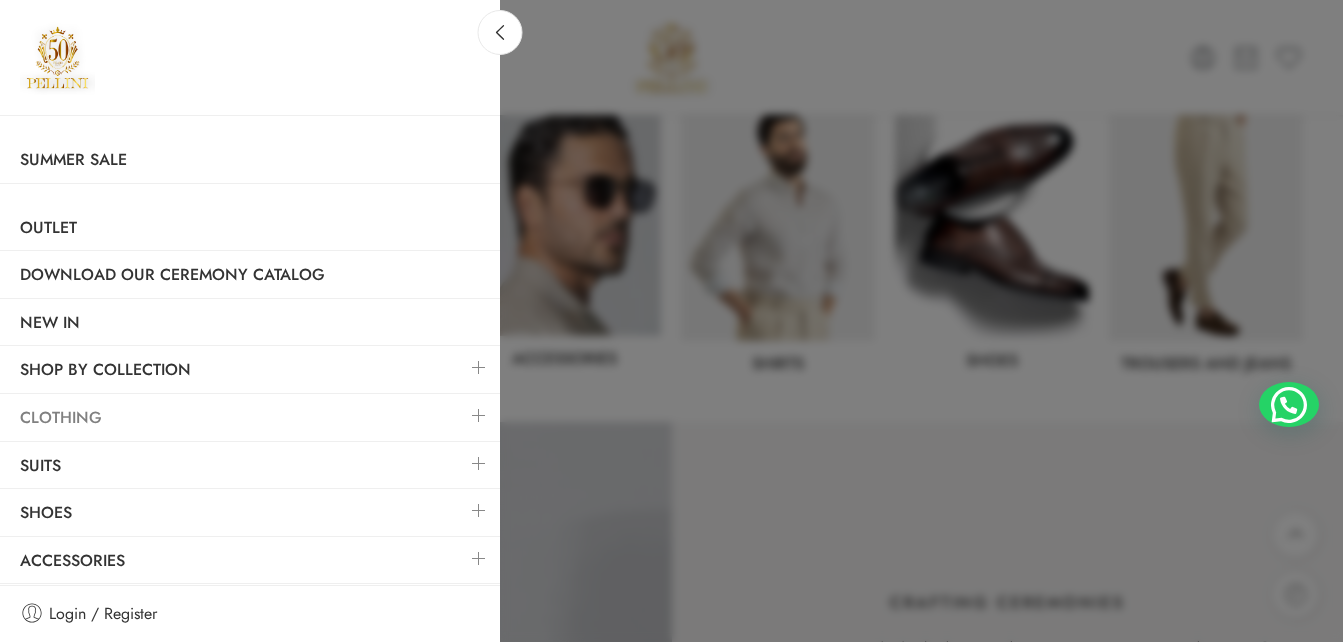 scroll, scrollTop: 1100, scrollLeft: 0, axis: vertical 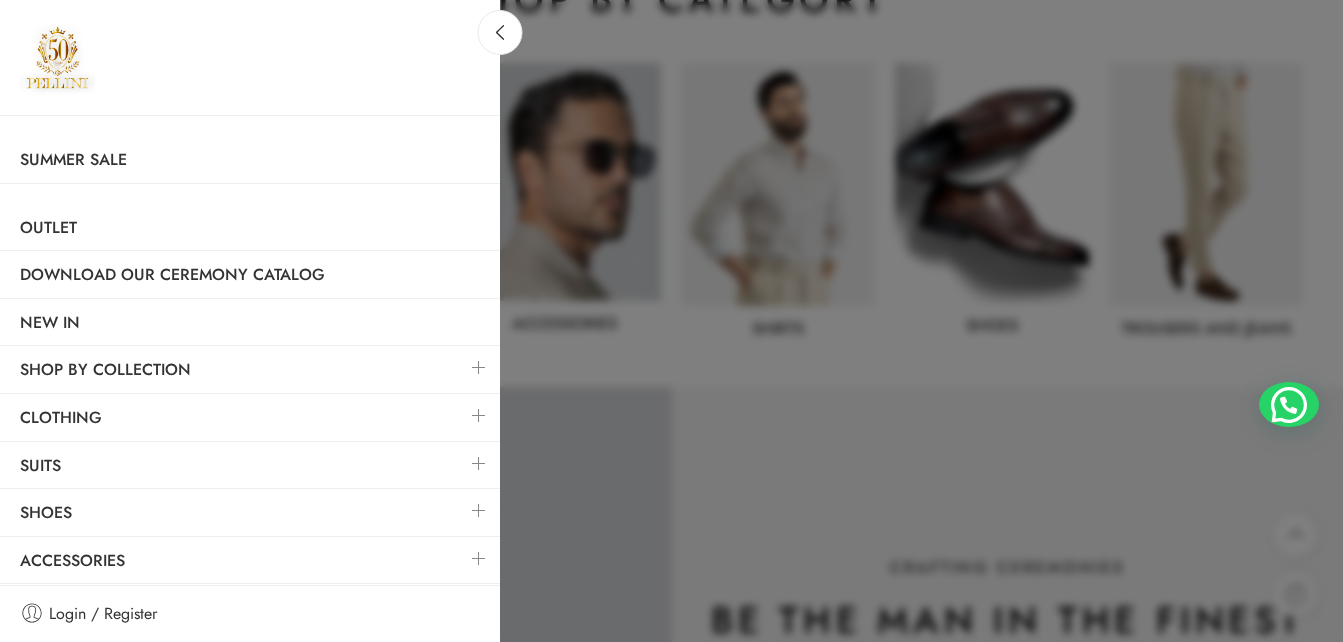 click at bounding box center (479, 463) 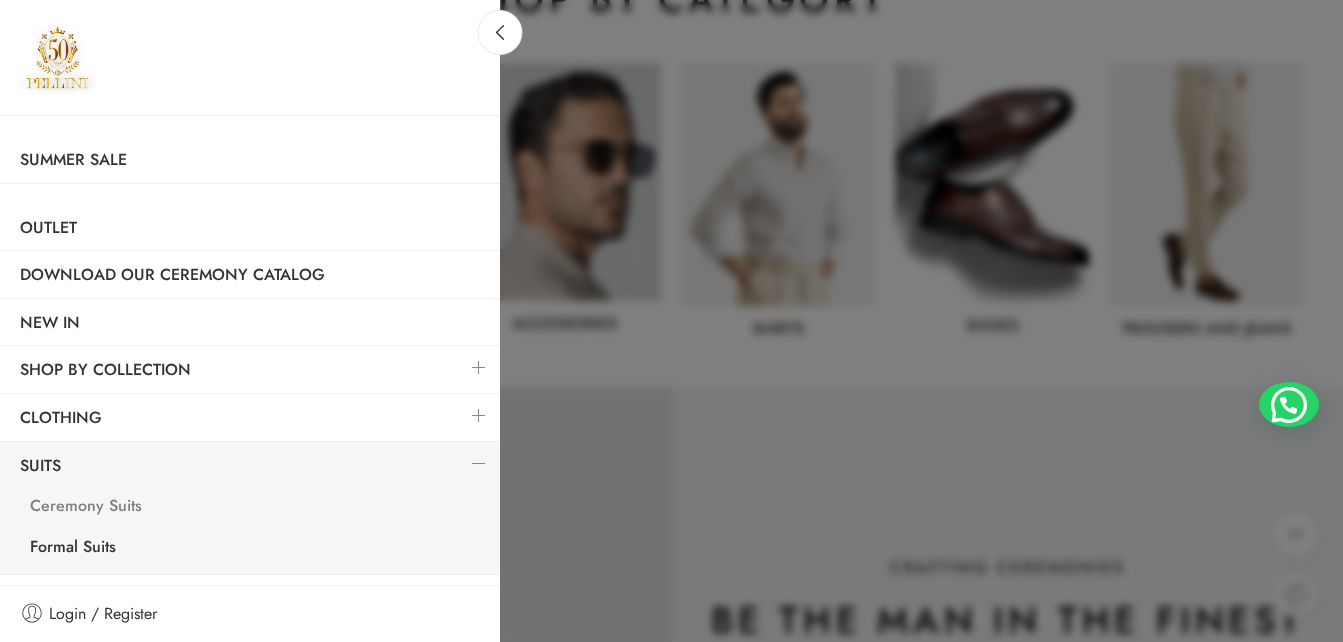 click on "Ceremony Suits" at bounding box center [255, 508] 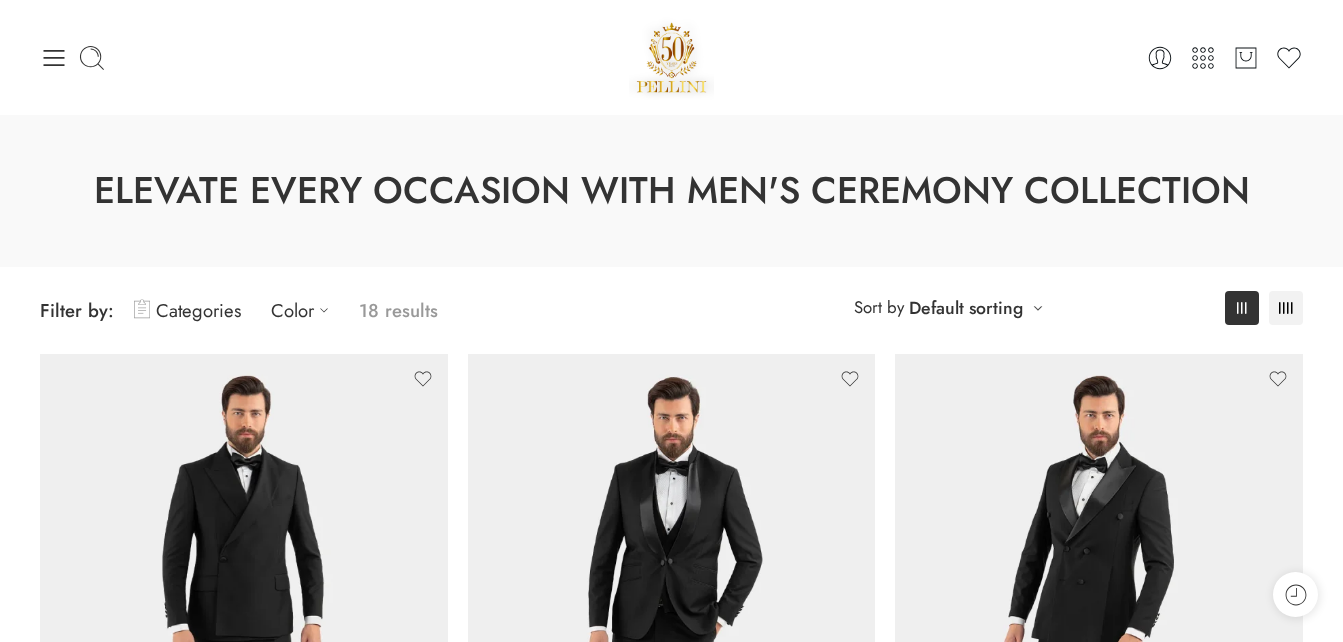 scroll, scrollTop: 0, scrollLeft: 0, axis: both 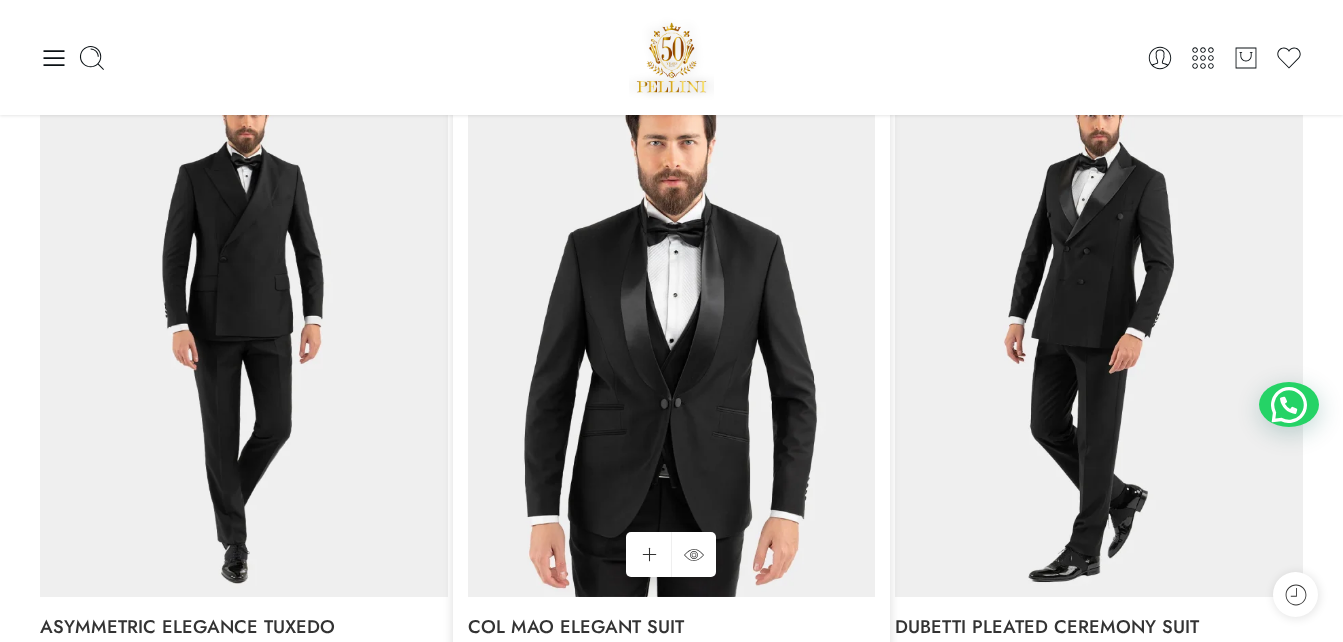 click at bounding box center (672, 326) 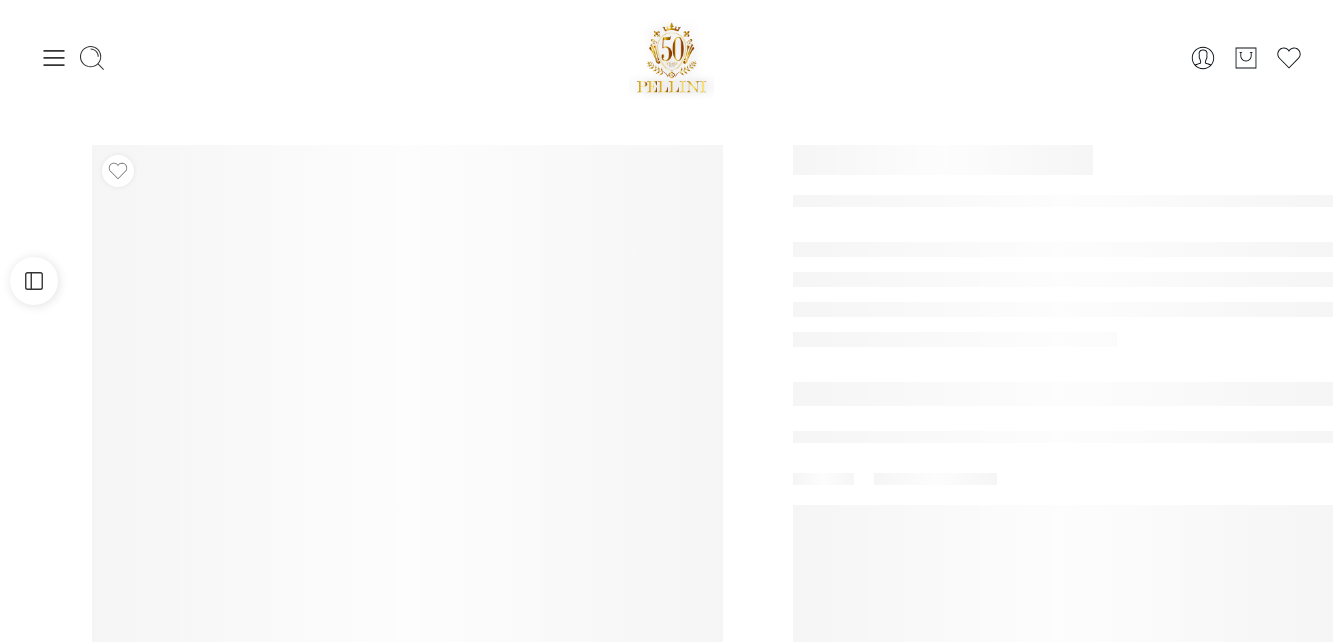 scroll, scrollTop: 0, scrollLeft: 0, axis: both 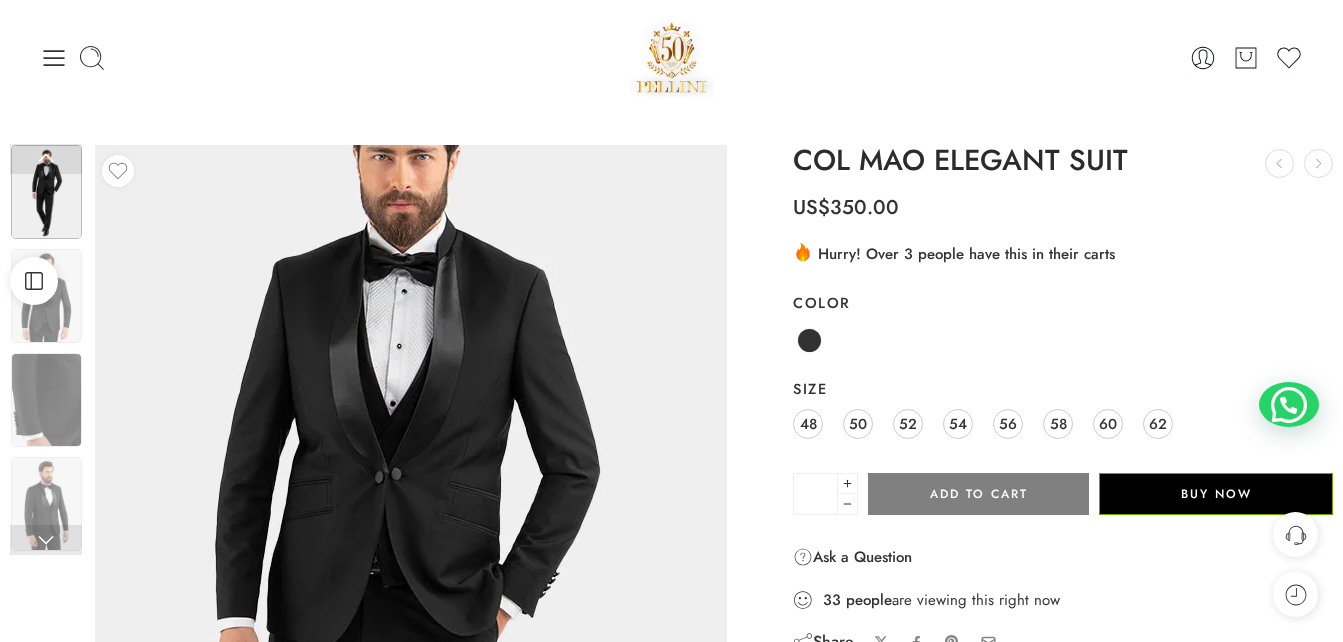 drag, startPoint x: 357, startPoint y: 431, endPoint x: 440, endPoint y: 447, distance: 84.5281 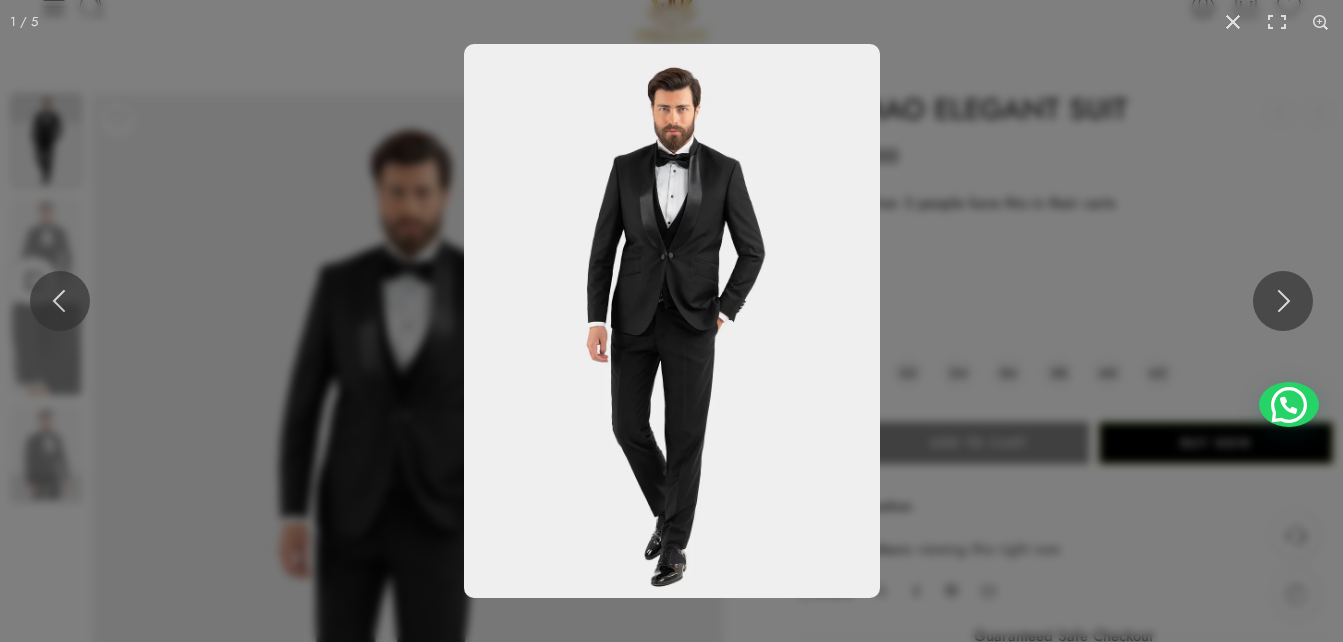 scroll, scrollTop: 100, scrollLeft: 0, axis: vertical 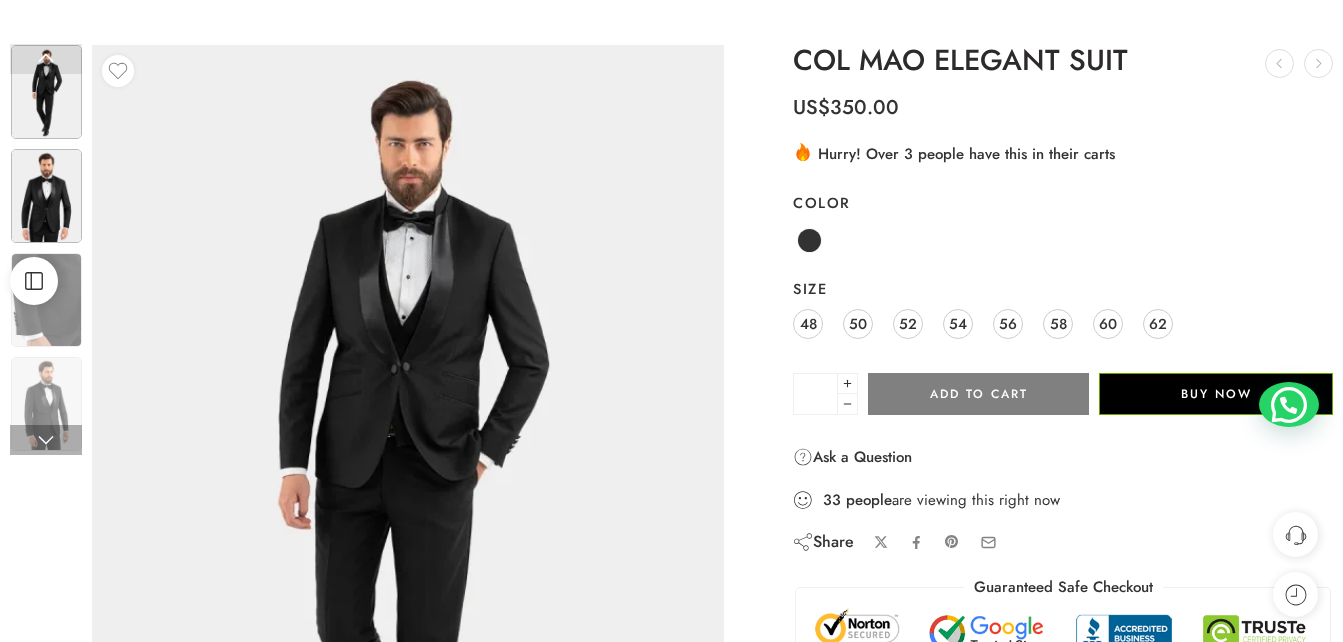 click at bounding box center (46, 196) 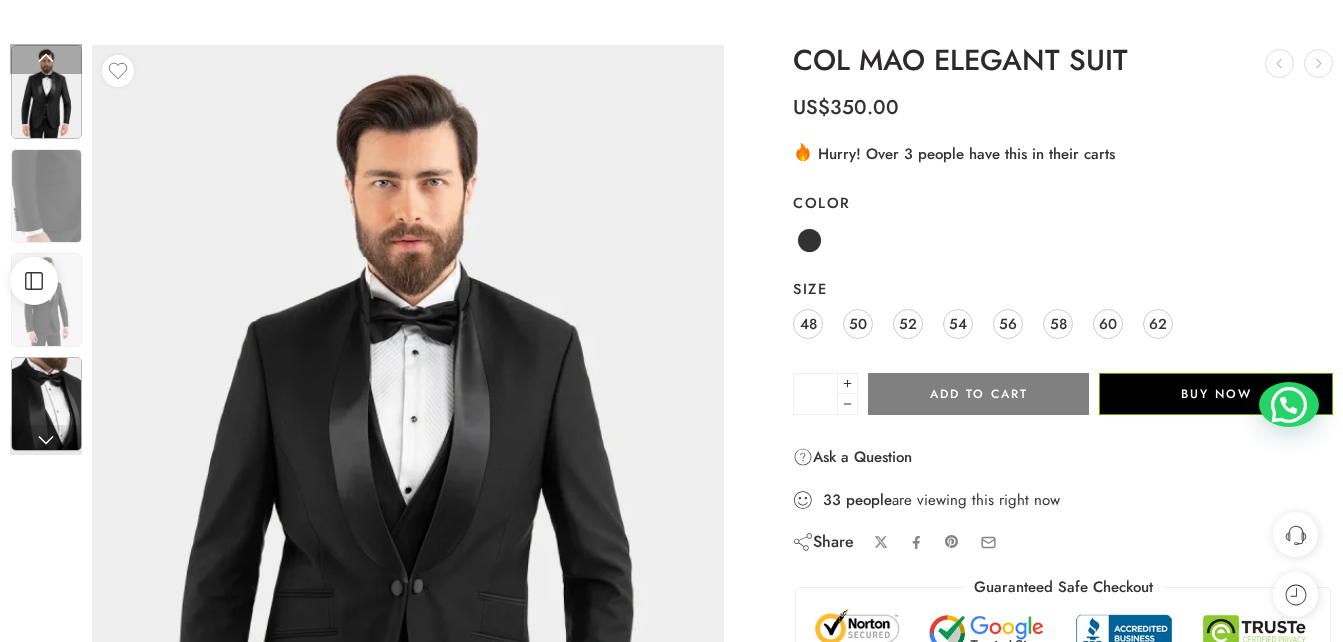 click at bounding box center (46, 404) 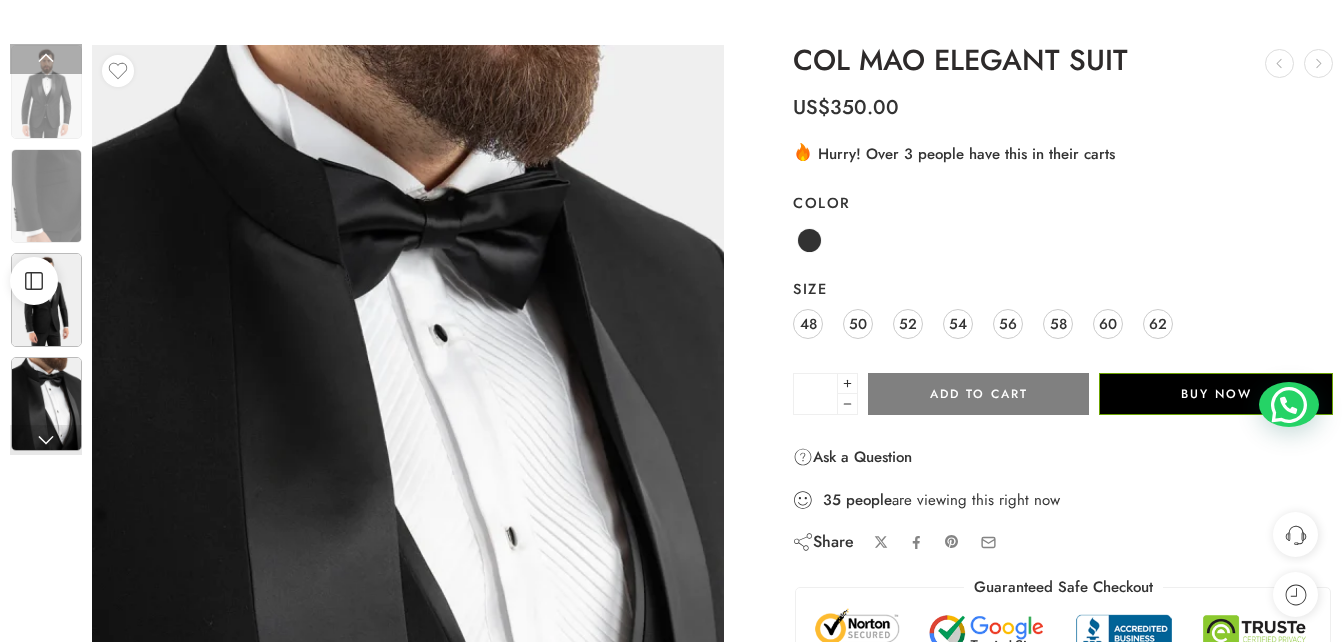 click at bounding box center (46, 300) 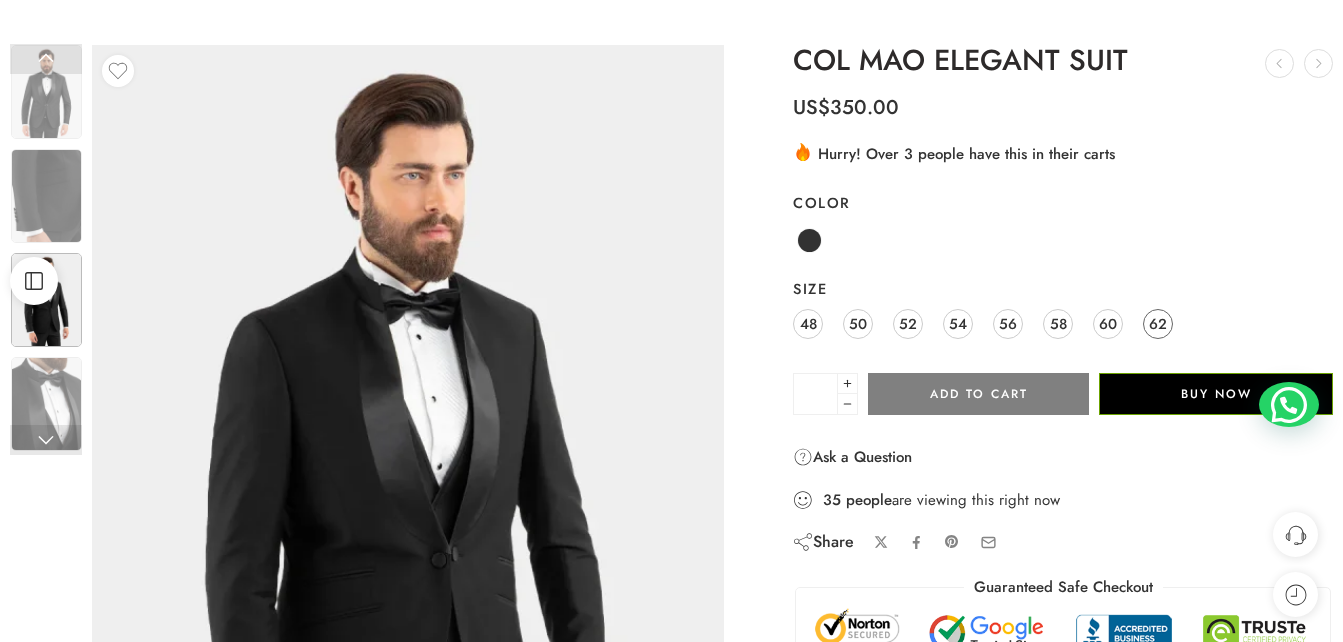 click on "62" 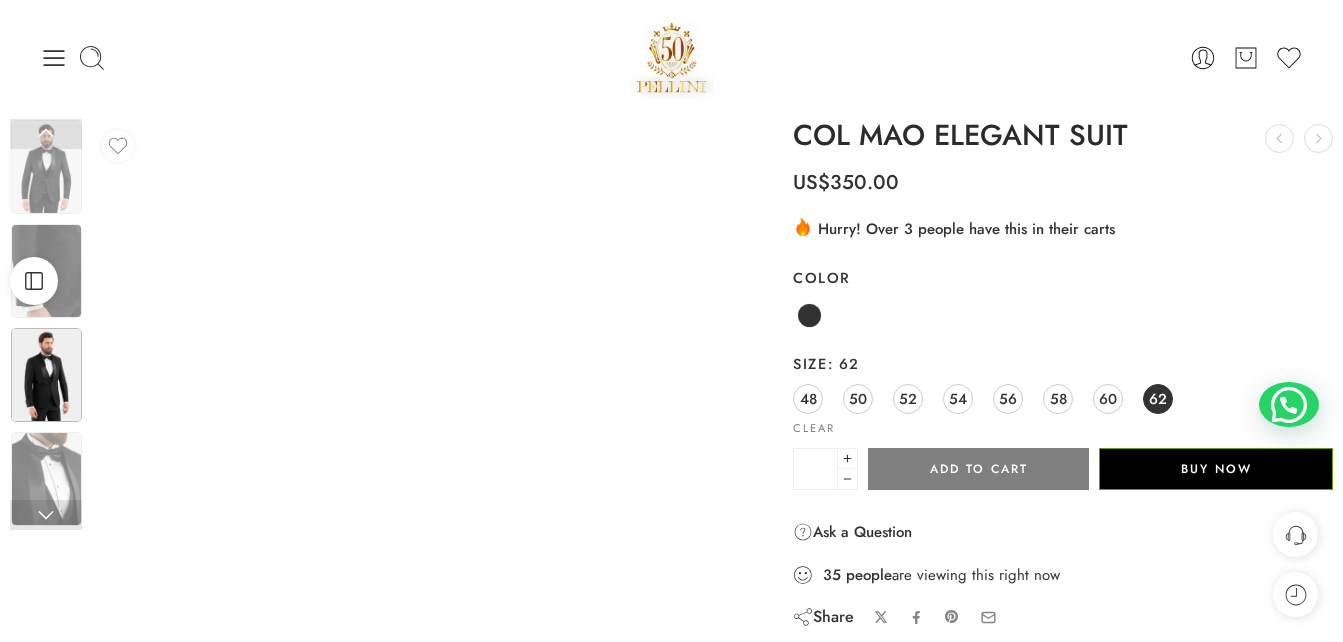 scroll, scrollTop: 0, scrollLeft: 0, axis: both 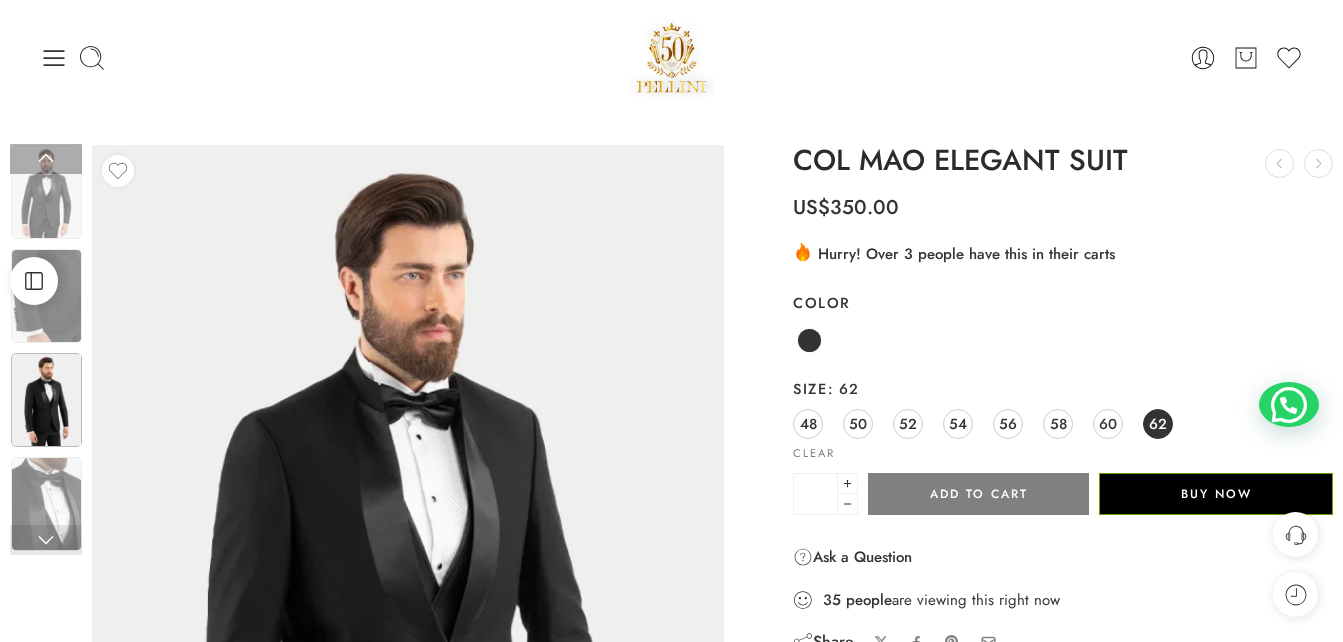 click at bounding box center (46, 400) 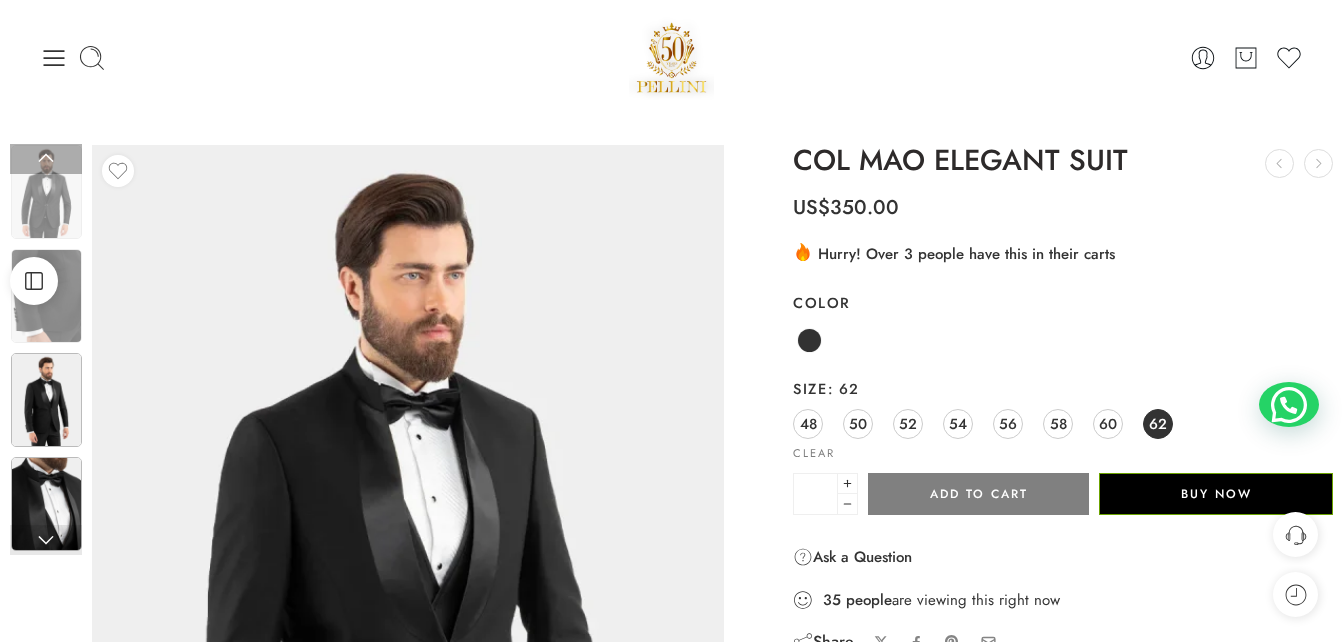 click at bounding box center (46, 504) 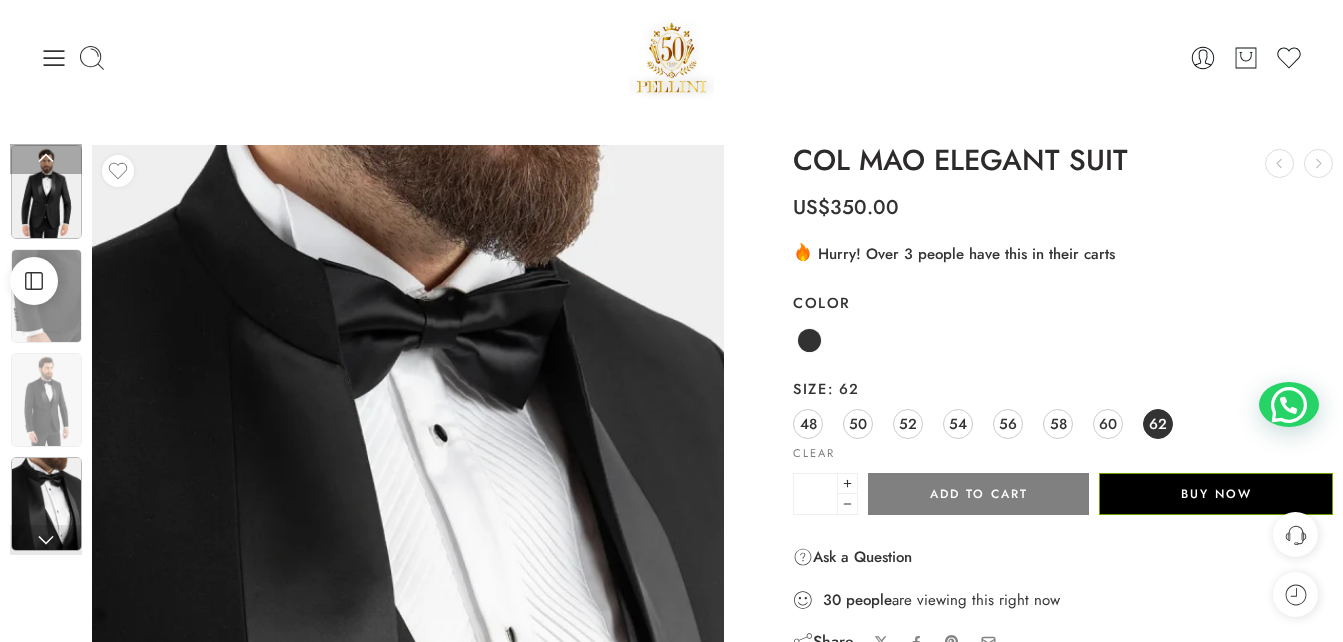 click at bounding box center (46, 192) 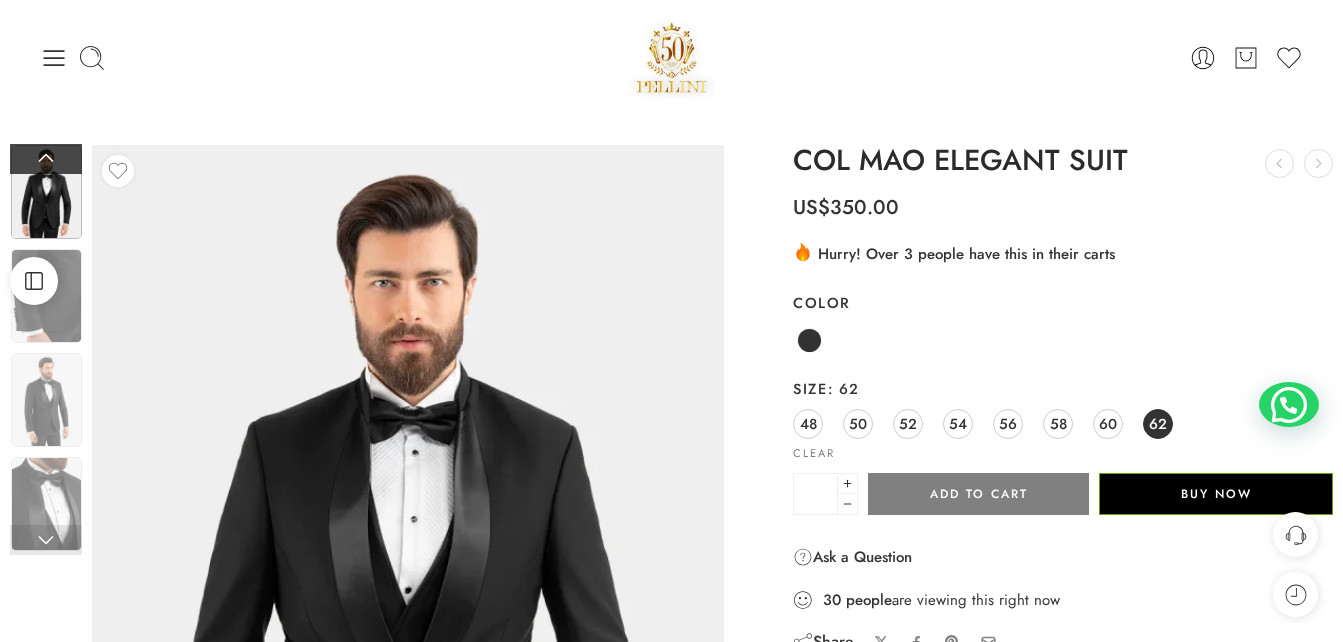click at bounding box center (46, 159) 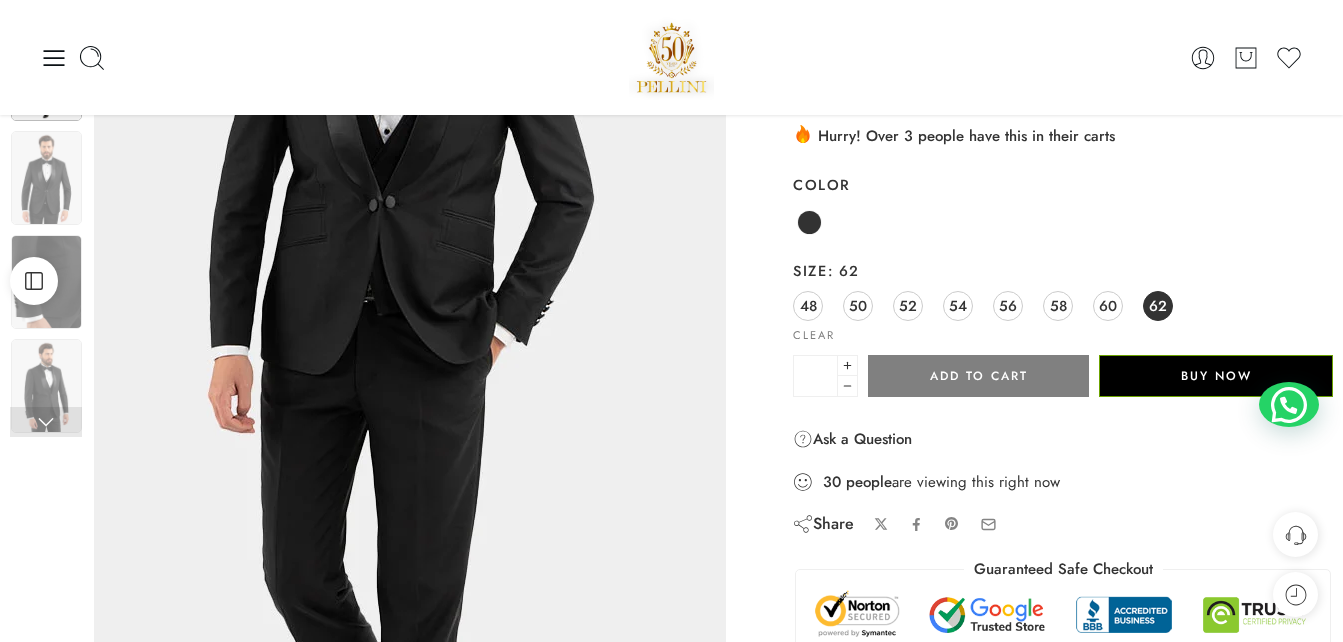 scroll, scrollTop: 0, scrollLeft: 0, axis: both 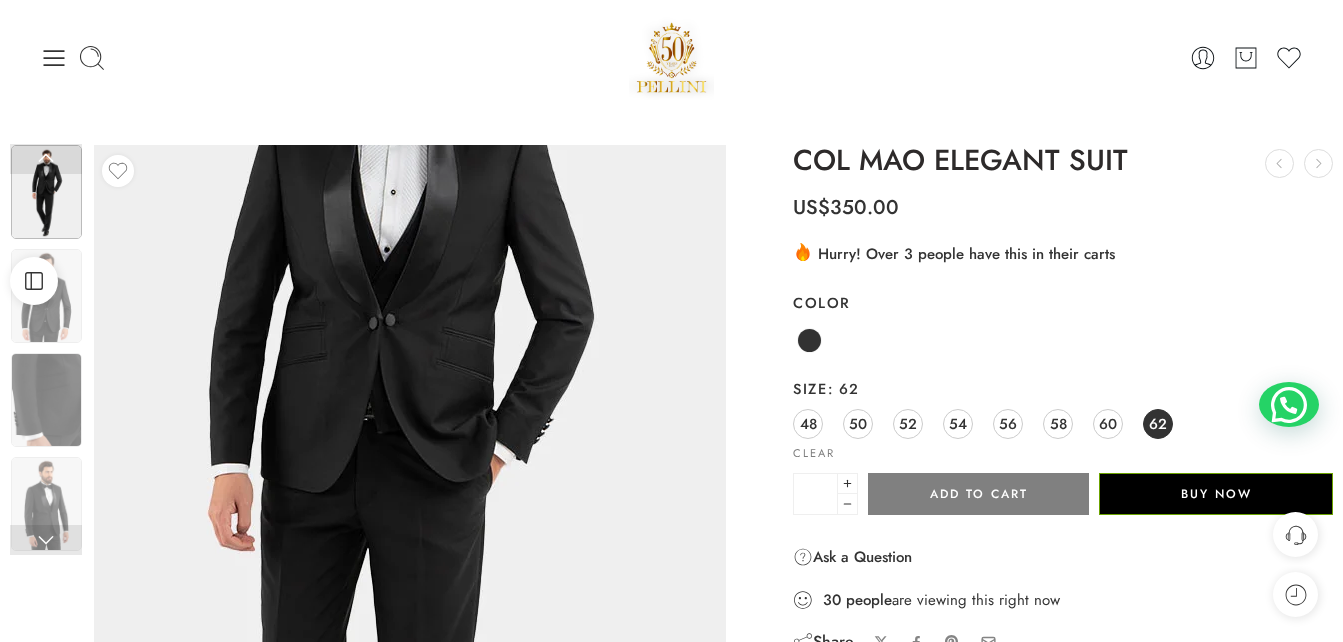 drag, startPoint x: 236, startPoint y: 347, endPoint x: 445, endPoint y: 290, distance: 216.63333 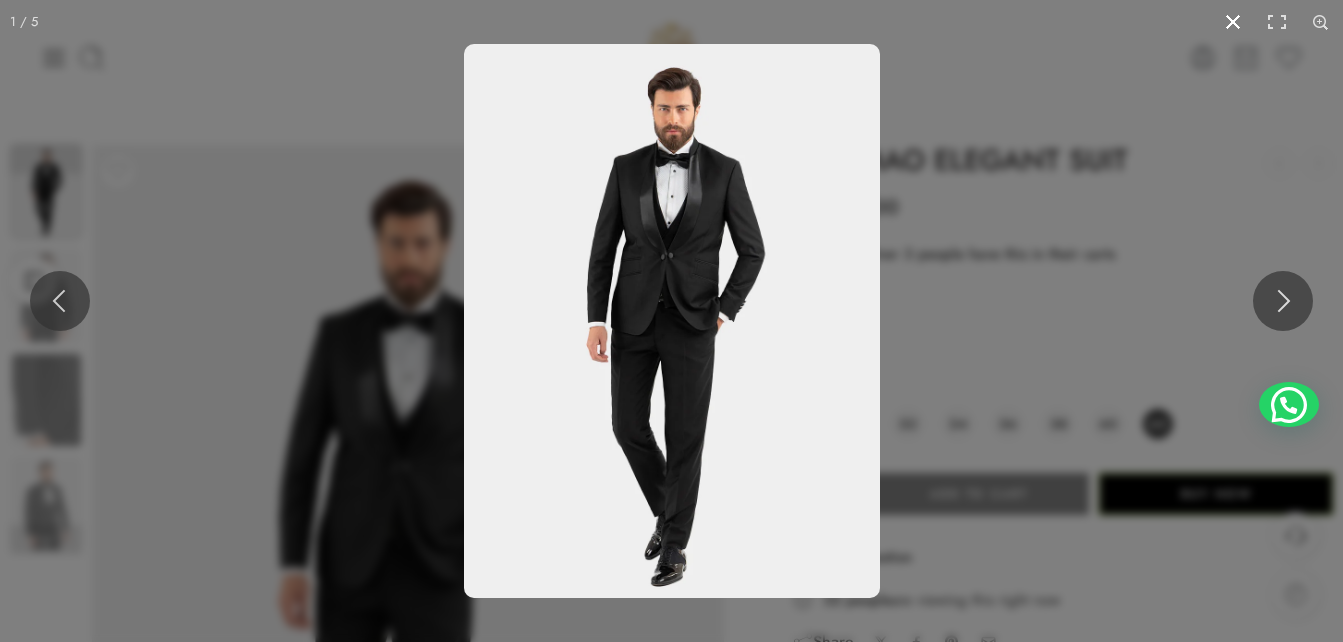 click at bounding box center [1233, 22] 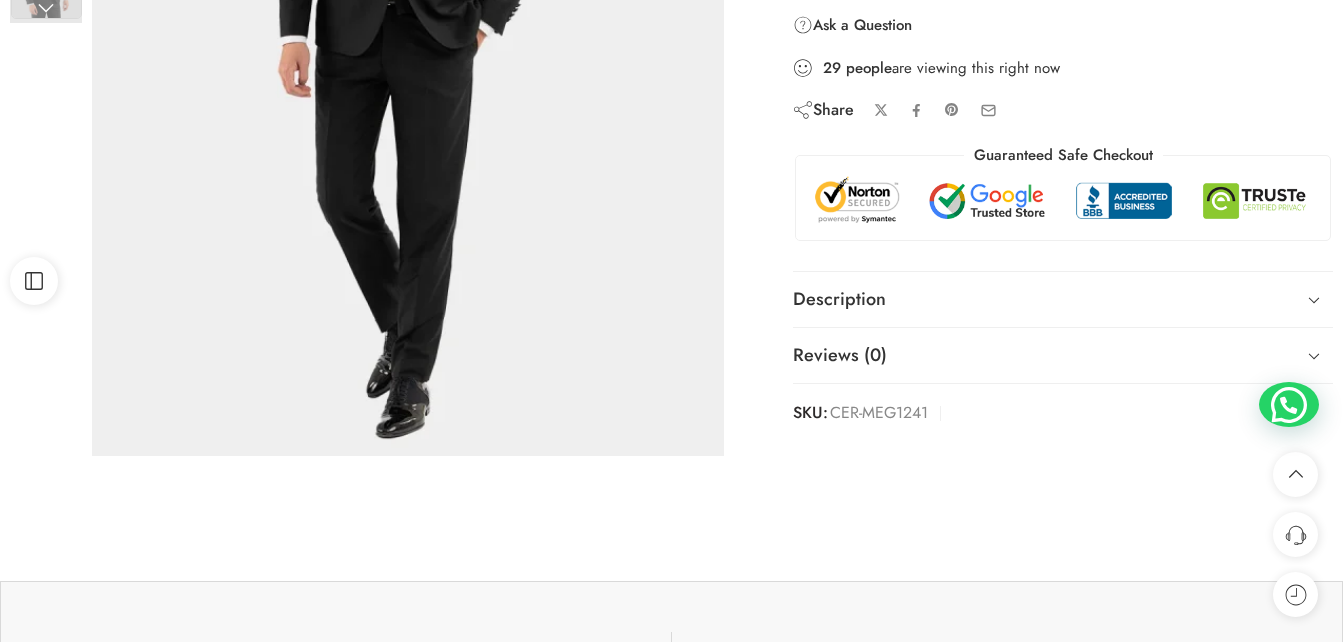 scroll, scrollTop: 0, scrollLeft: 0, axis: both 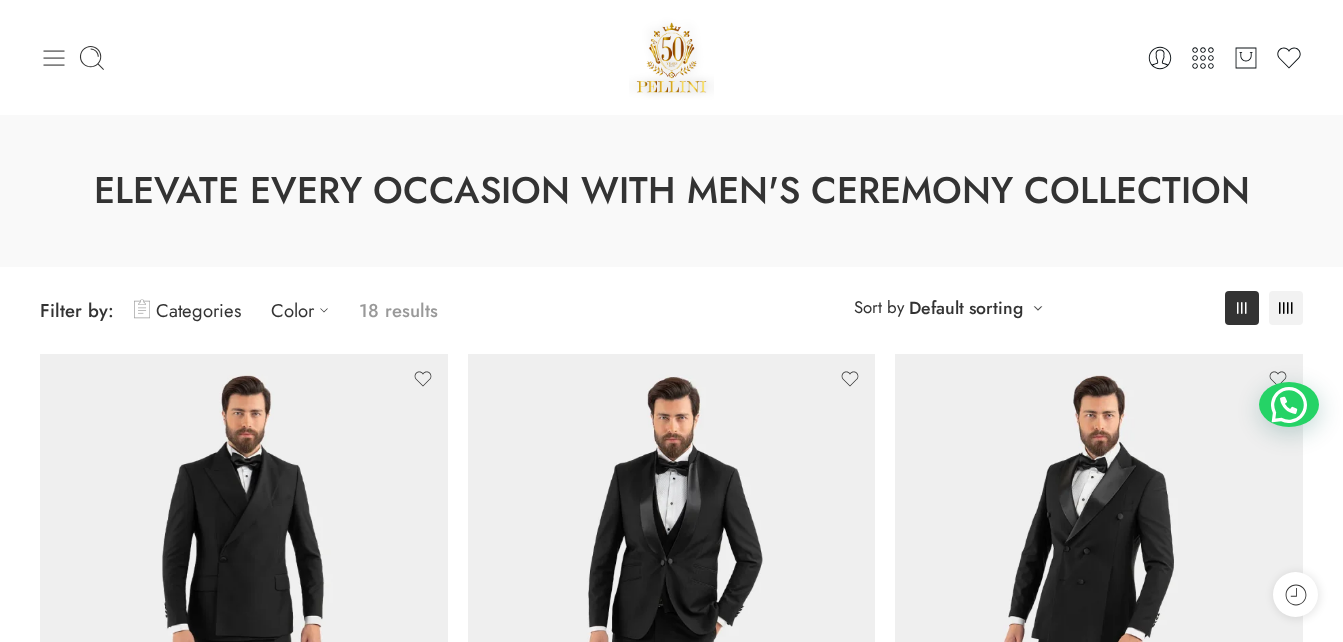 click 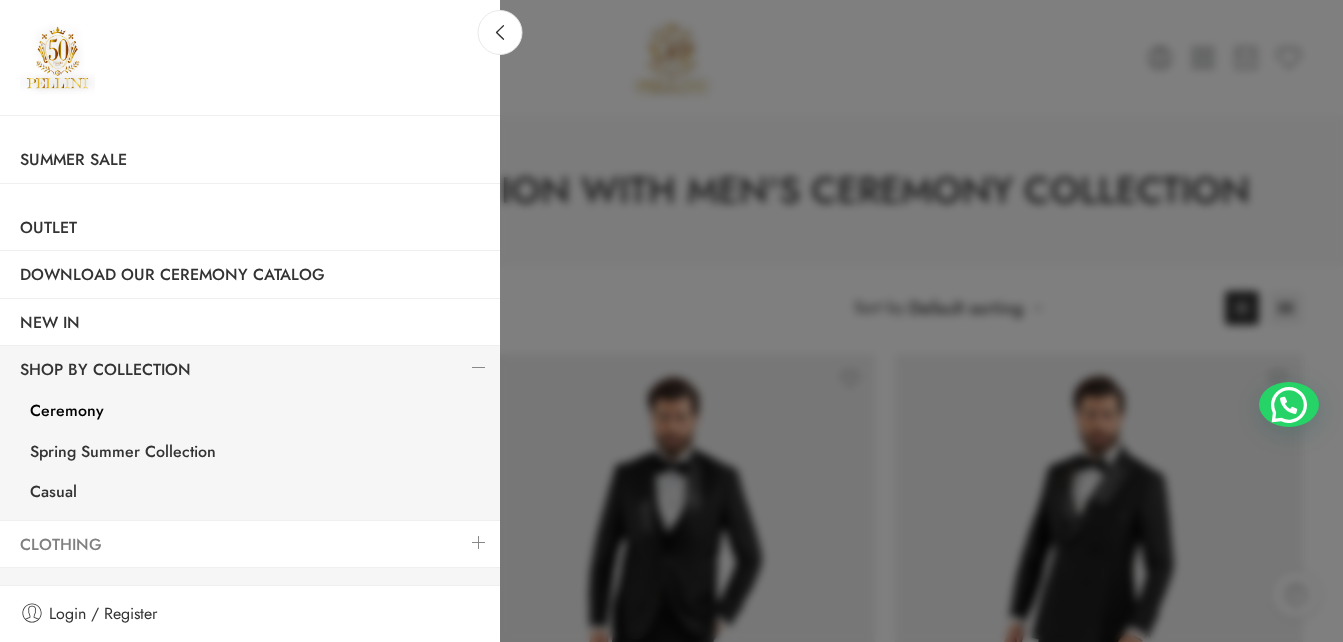 click on "Clothing" at bounding box center (250, 545) 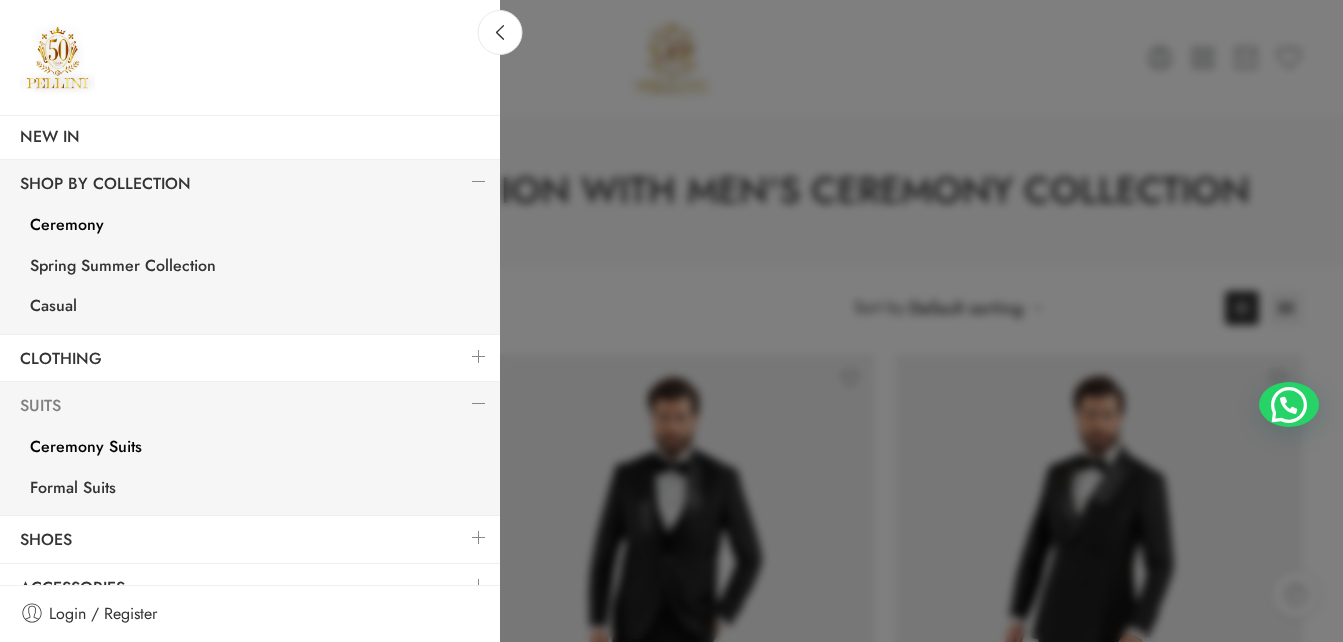 scroll, scrollTop: 200, scrollLeft: 0, axis: vertical 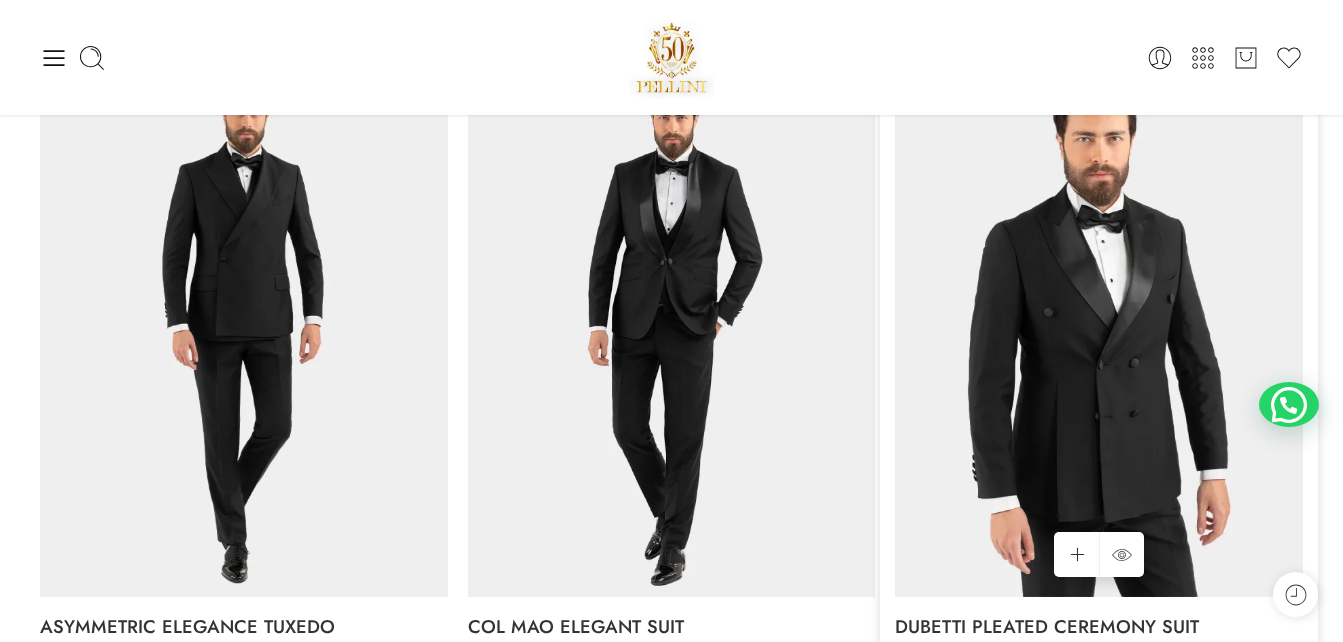click at bounding box center [1099, 326] 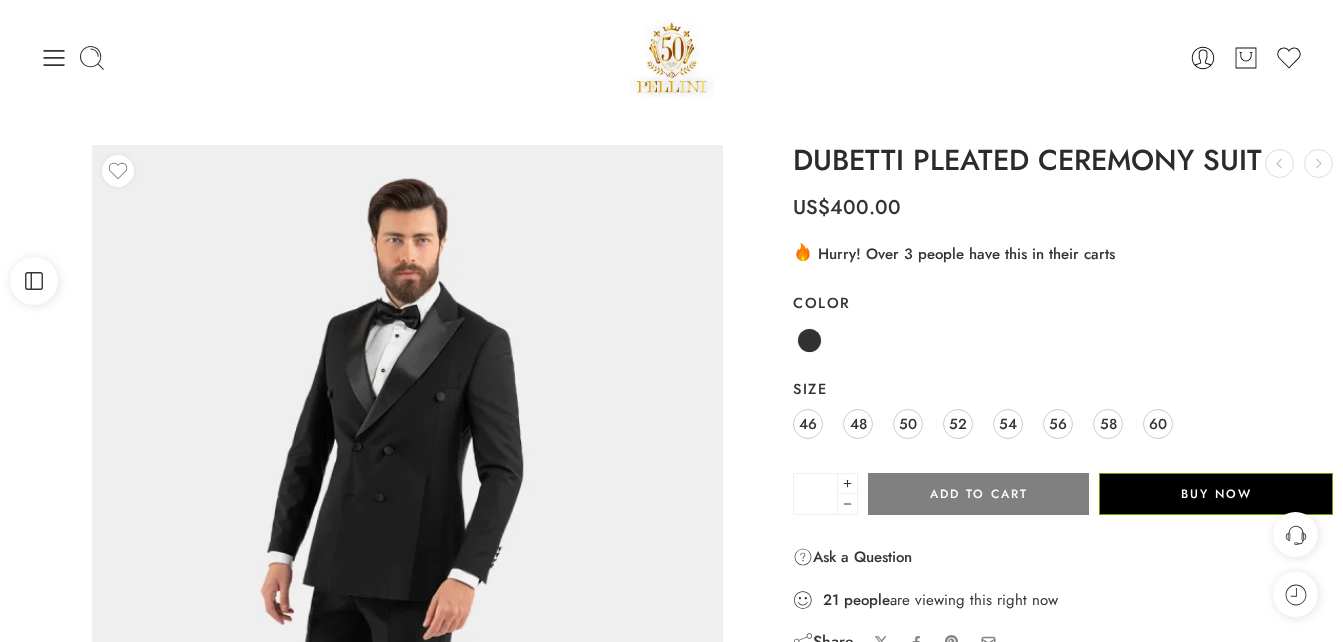 scroll, scrollTop: 0, scrollLeft: 0, axis: both 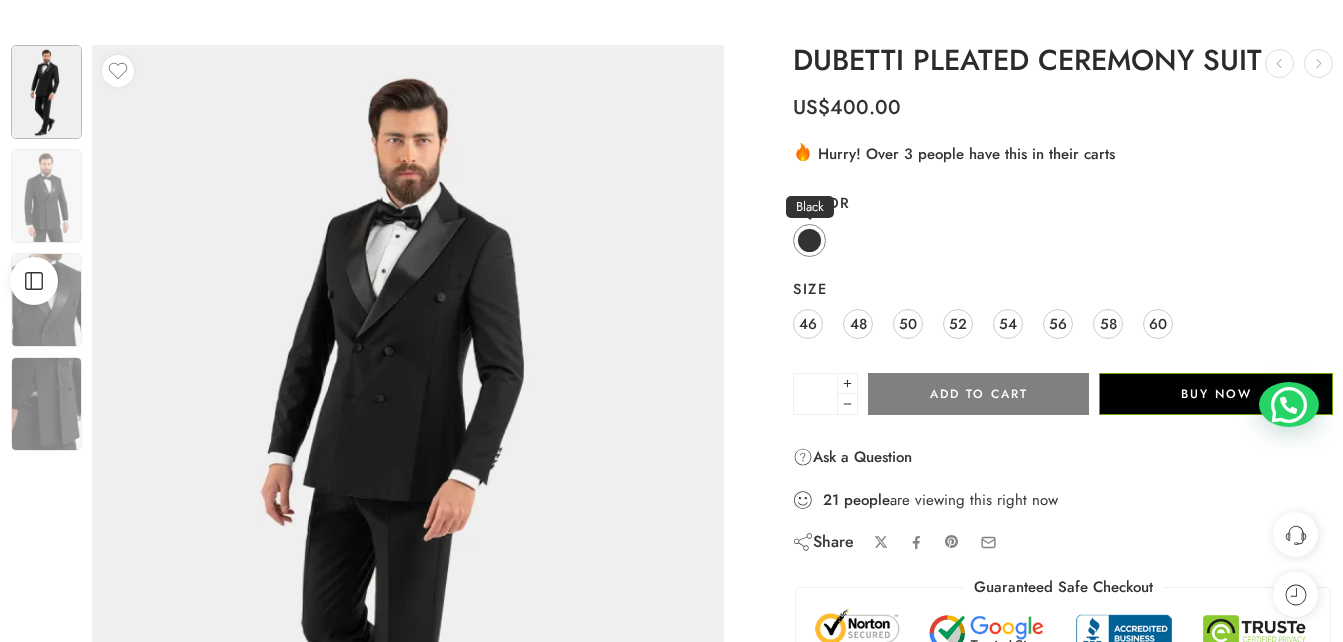 click 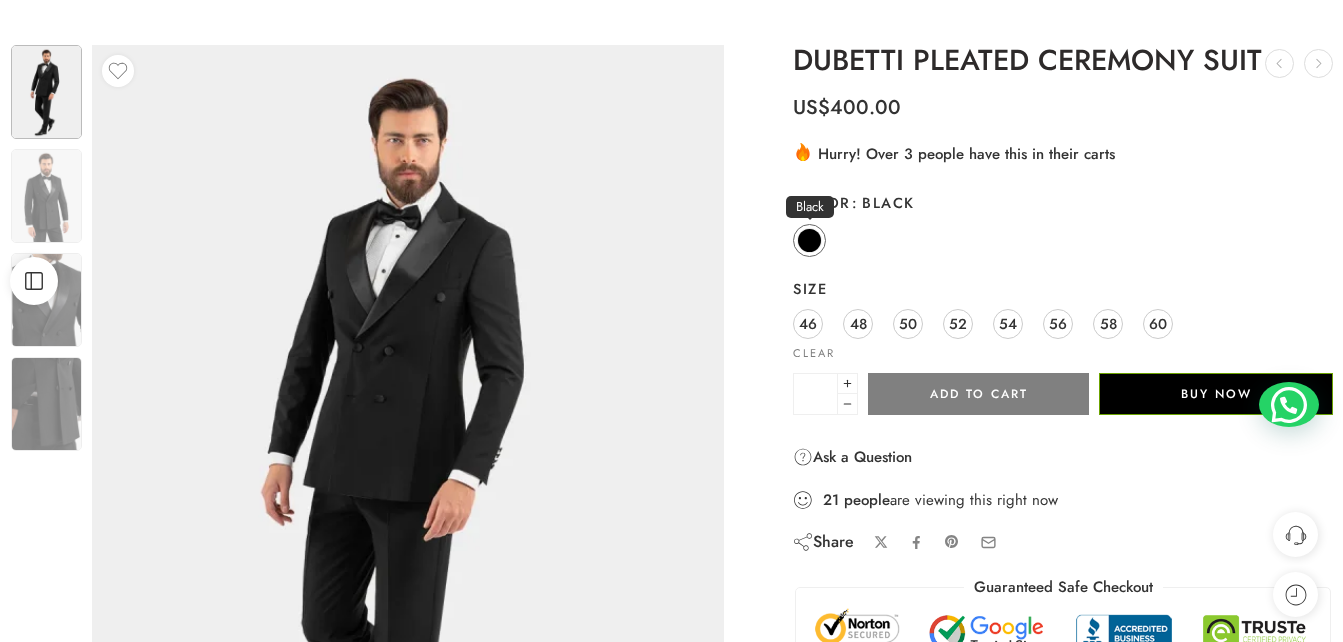 click 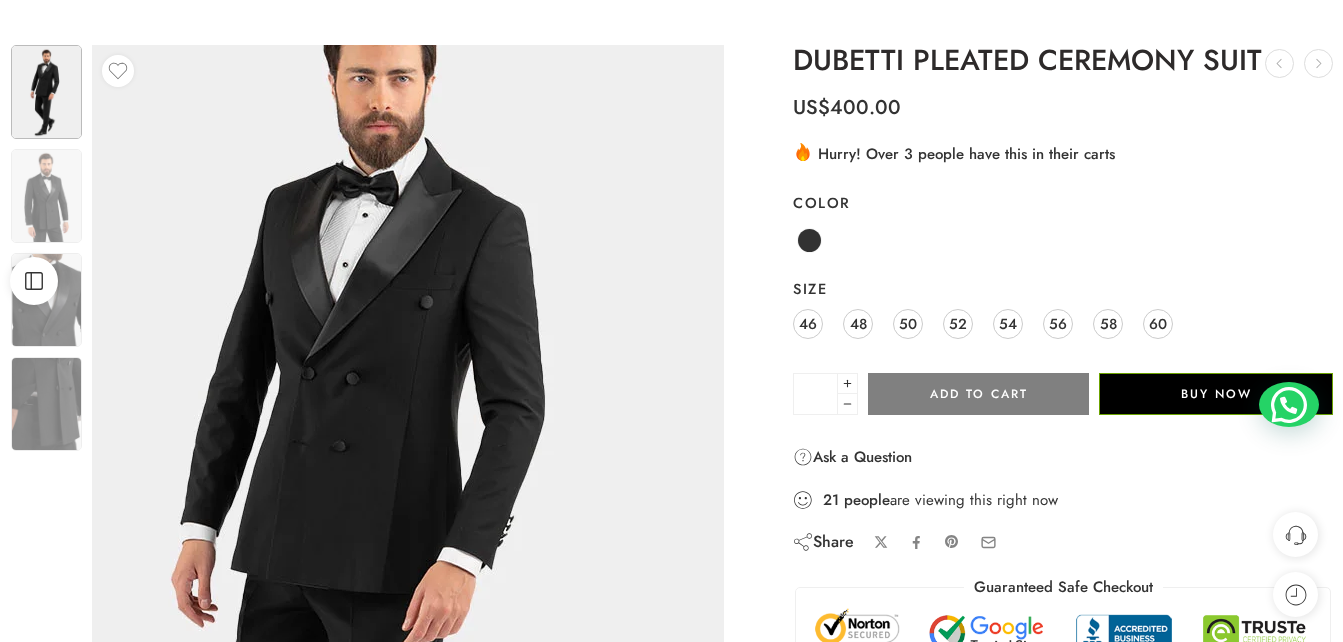 scroll, scrollTop: 0, scrollLeft: 0, axis: both 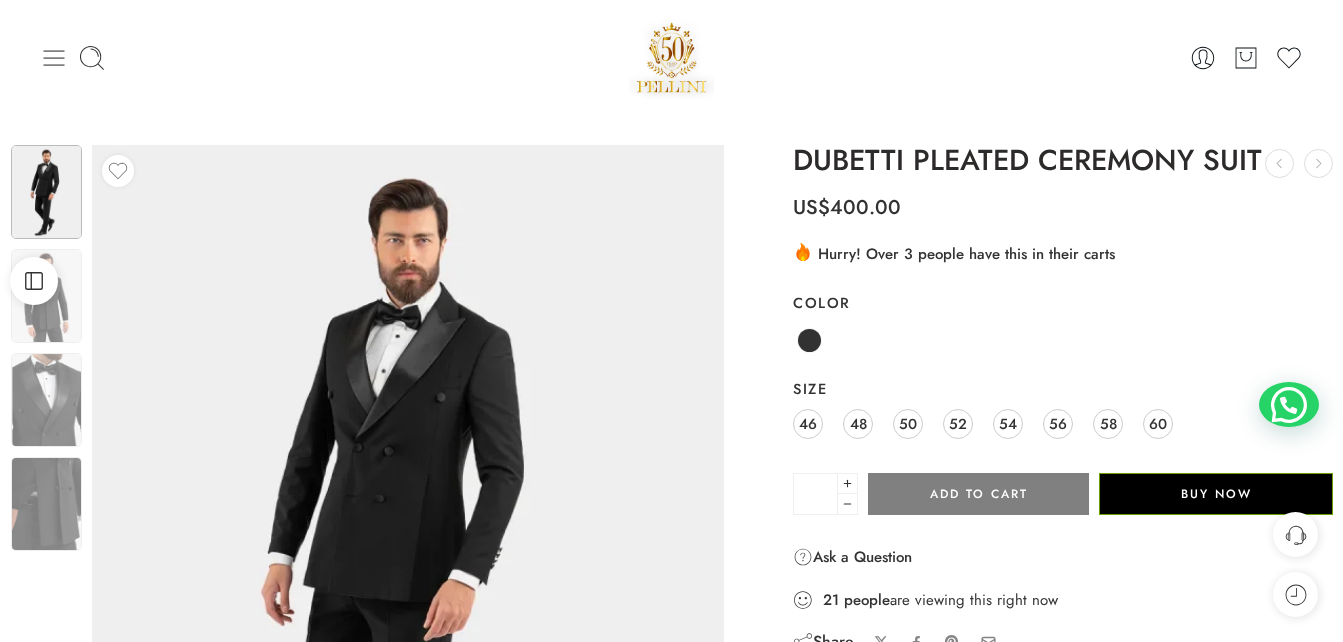 click 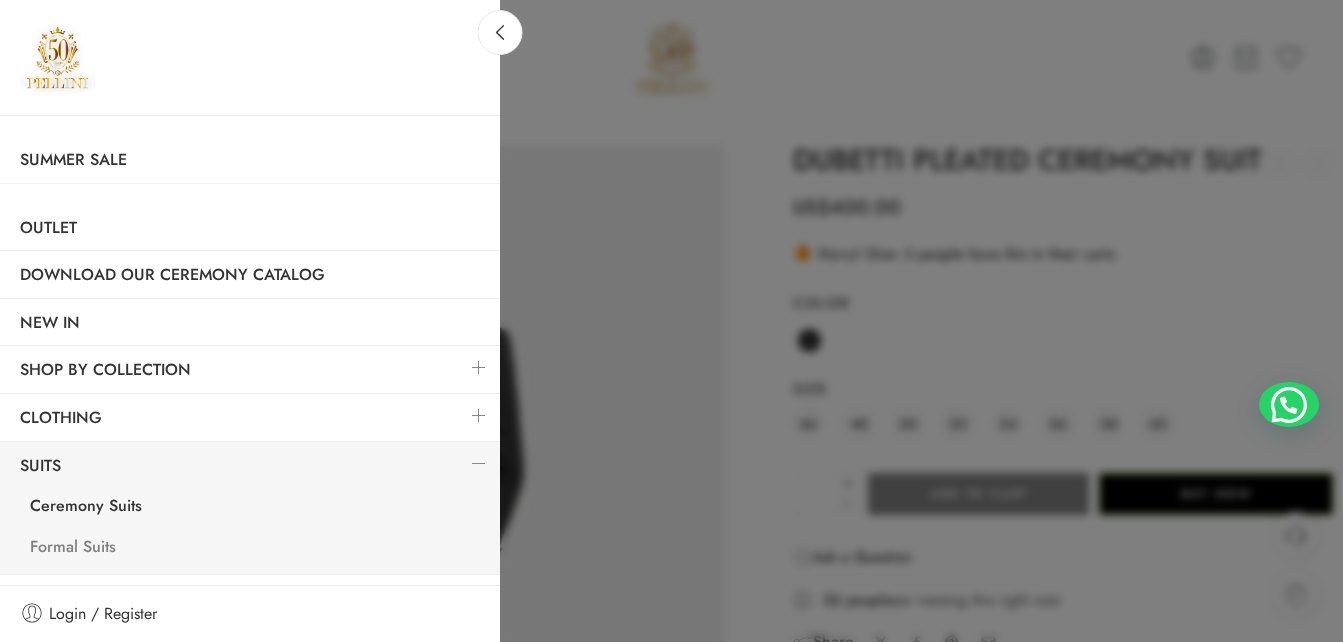 click on "Formal Suits" at bounding box center [255, 549] 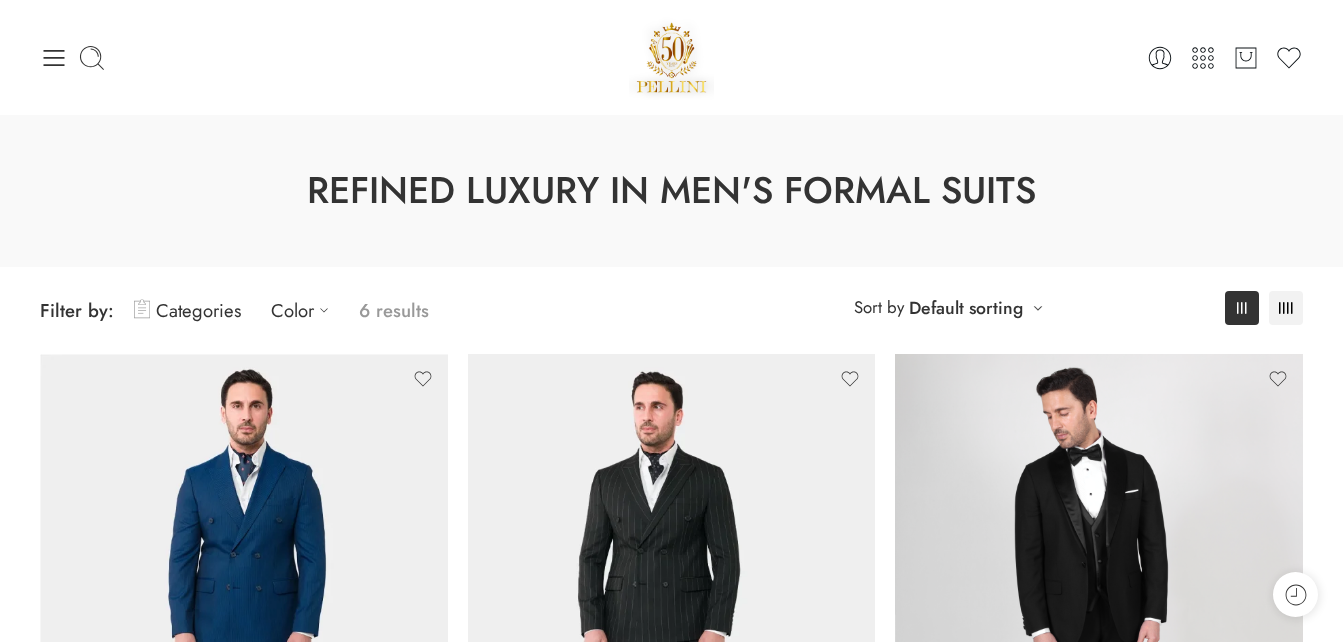 scroll, scrollTop: 0, scrollLeft: 0, axis: both 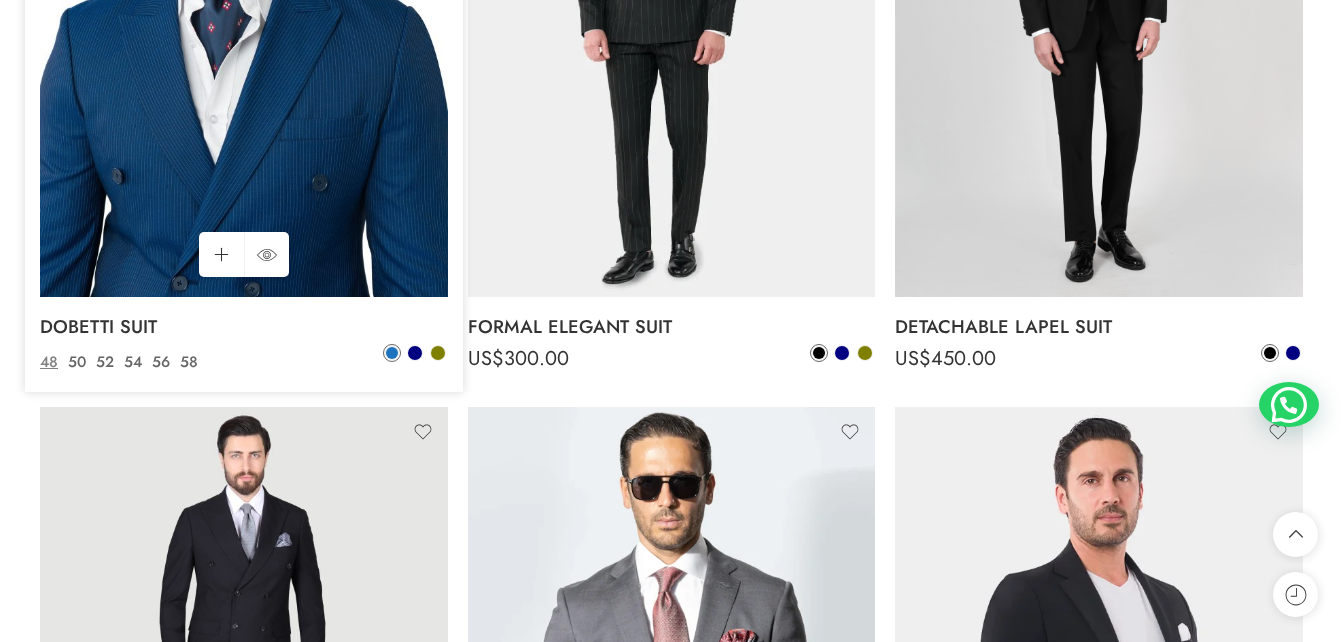 click at bounding box center (244, 26) 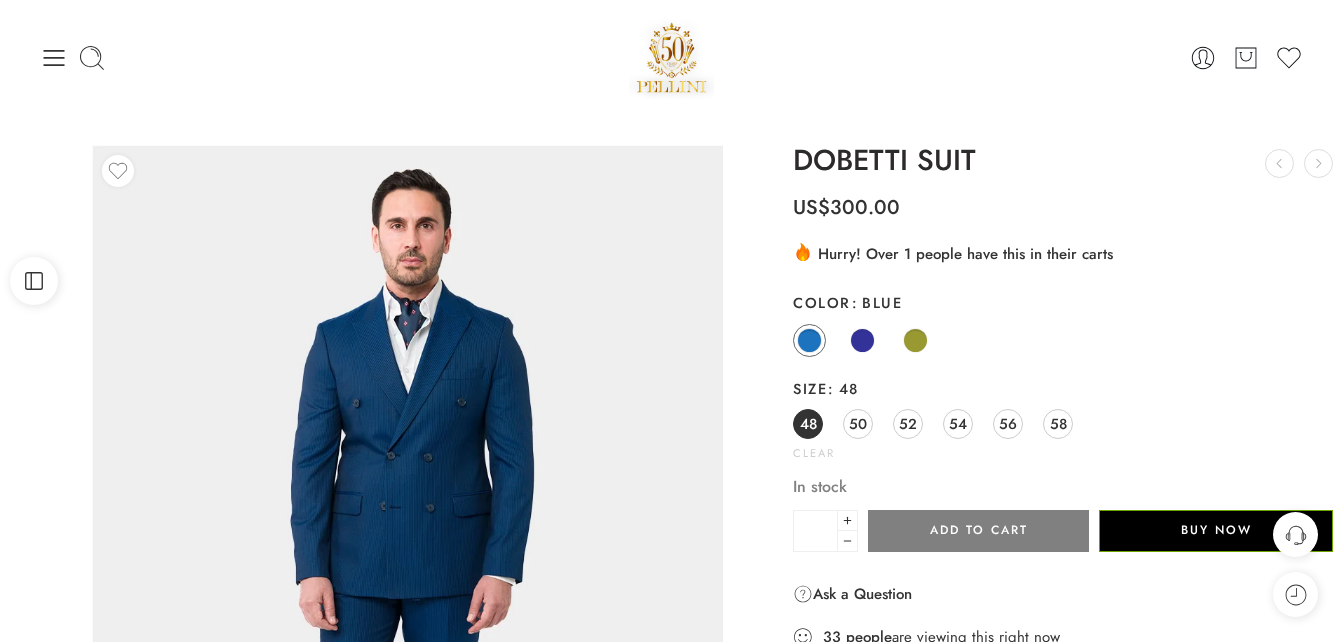 scroll, scrollTop: 0, scrollLeft: 0, axis: both 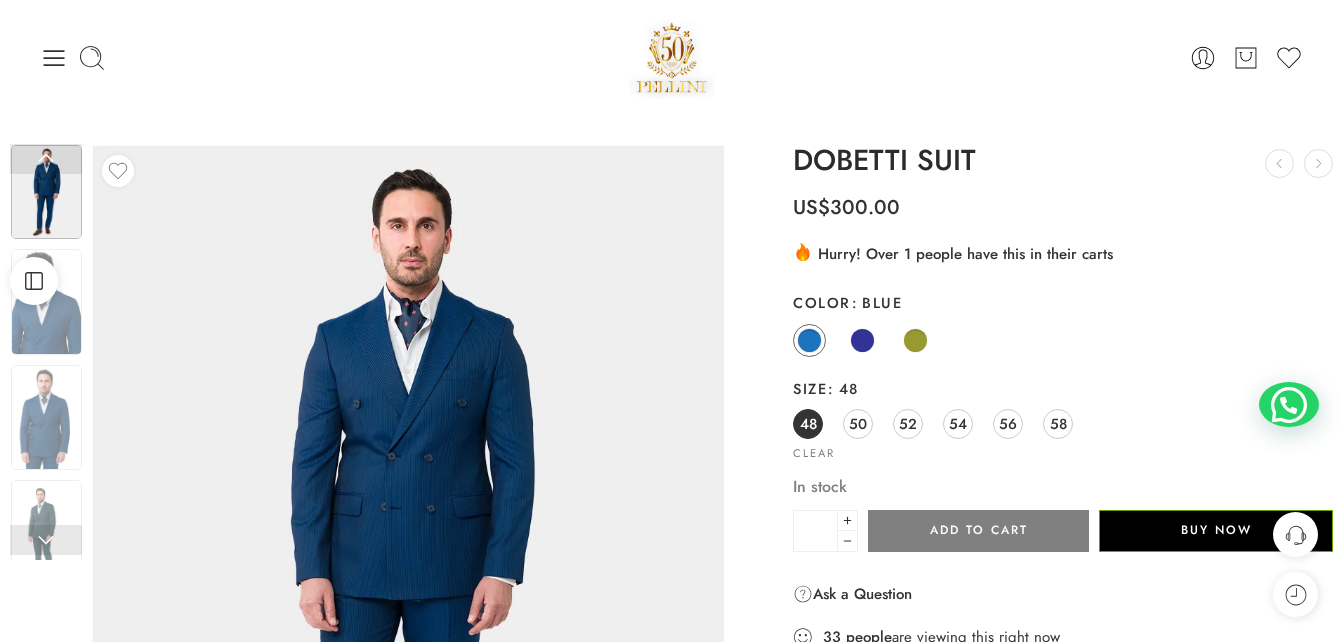 click on "Blue Navy Olive" 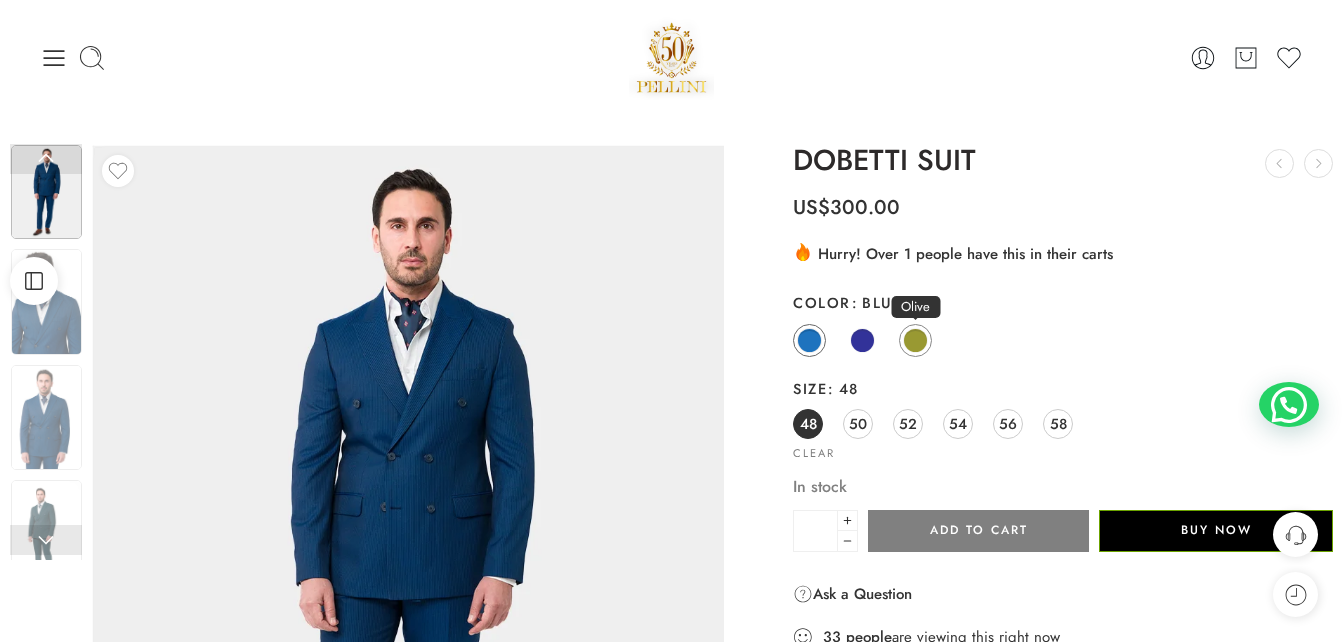 click 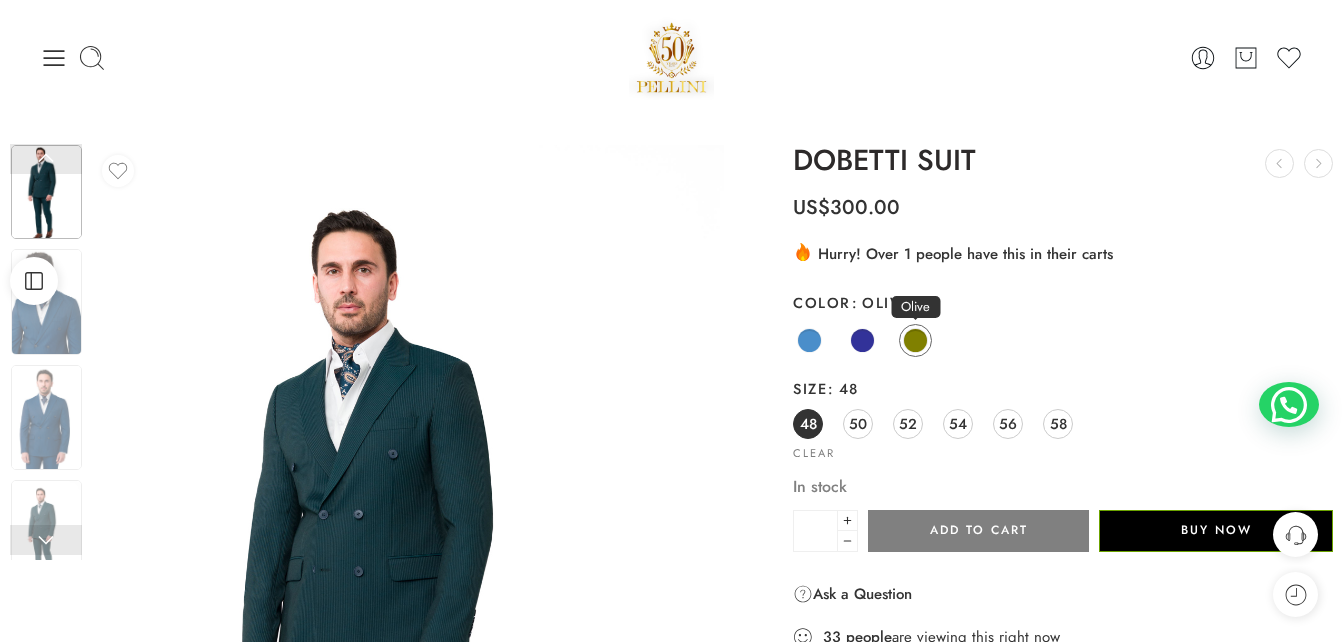 click 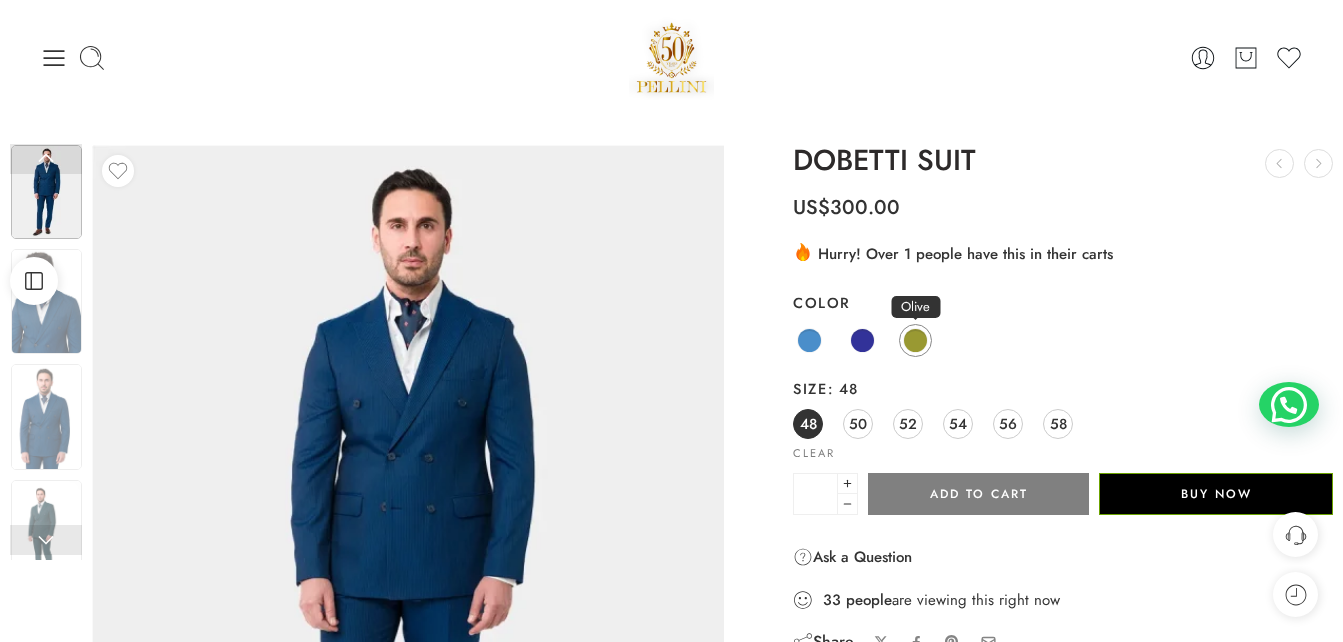 click 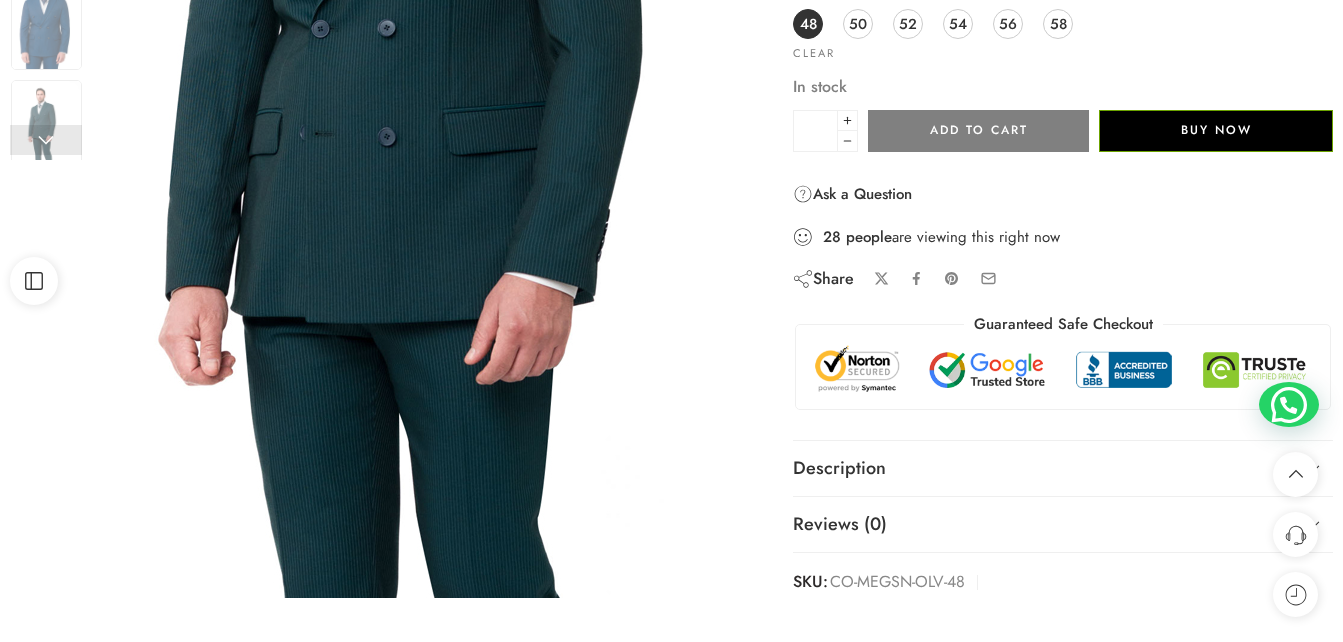 scroll, scrollTop: 0, scrollLeft: 0, axis: both 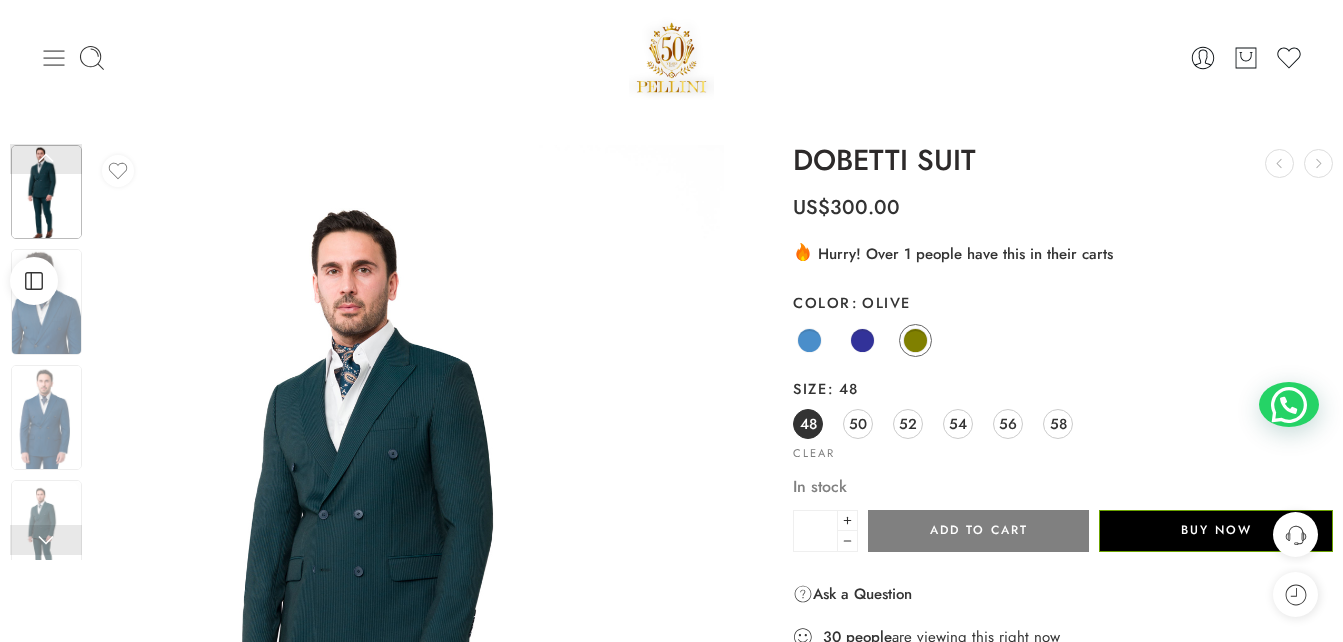 click 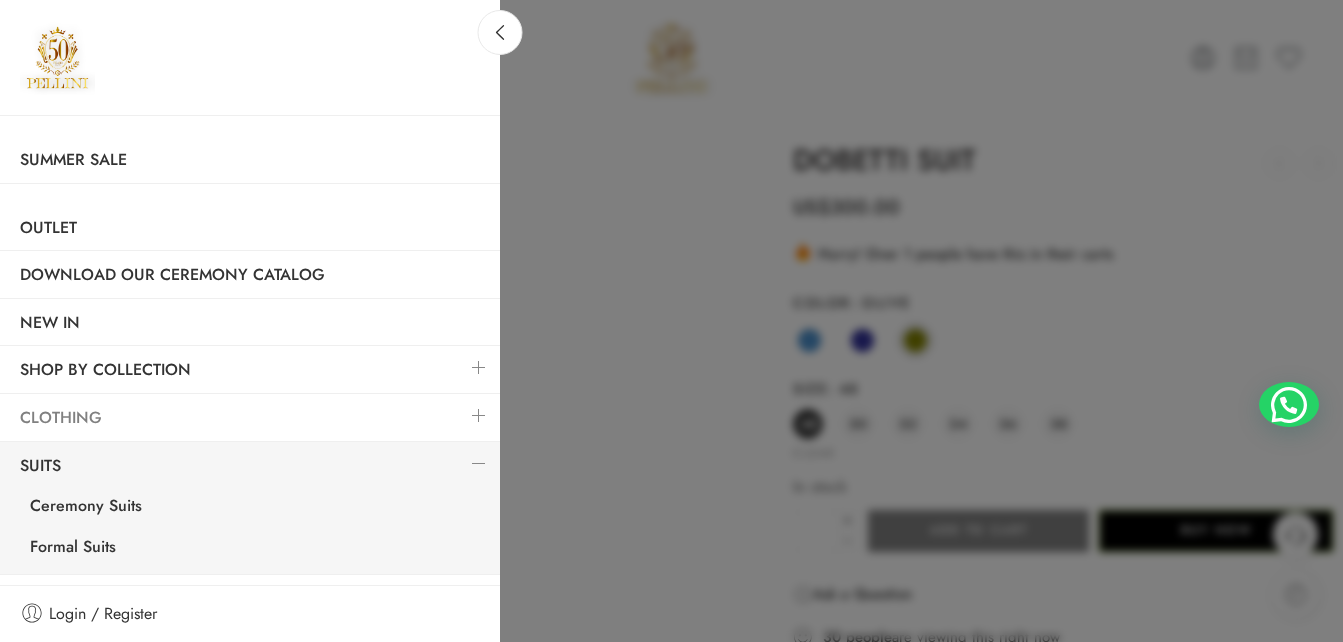 click on "Clothing" at bounding box center (250, 418) 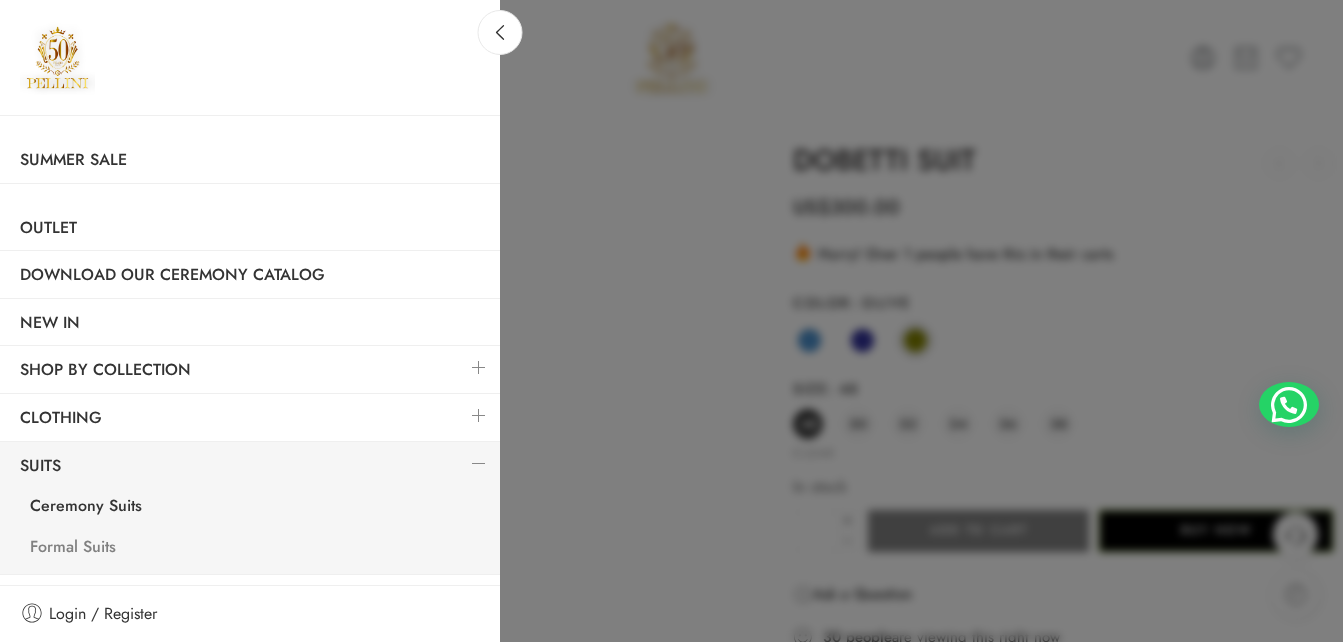 click on "Formal Suits" at bounding box center [255, 549] 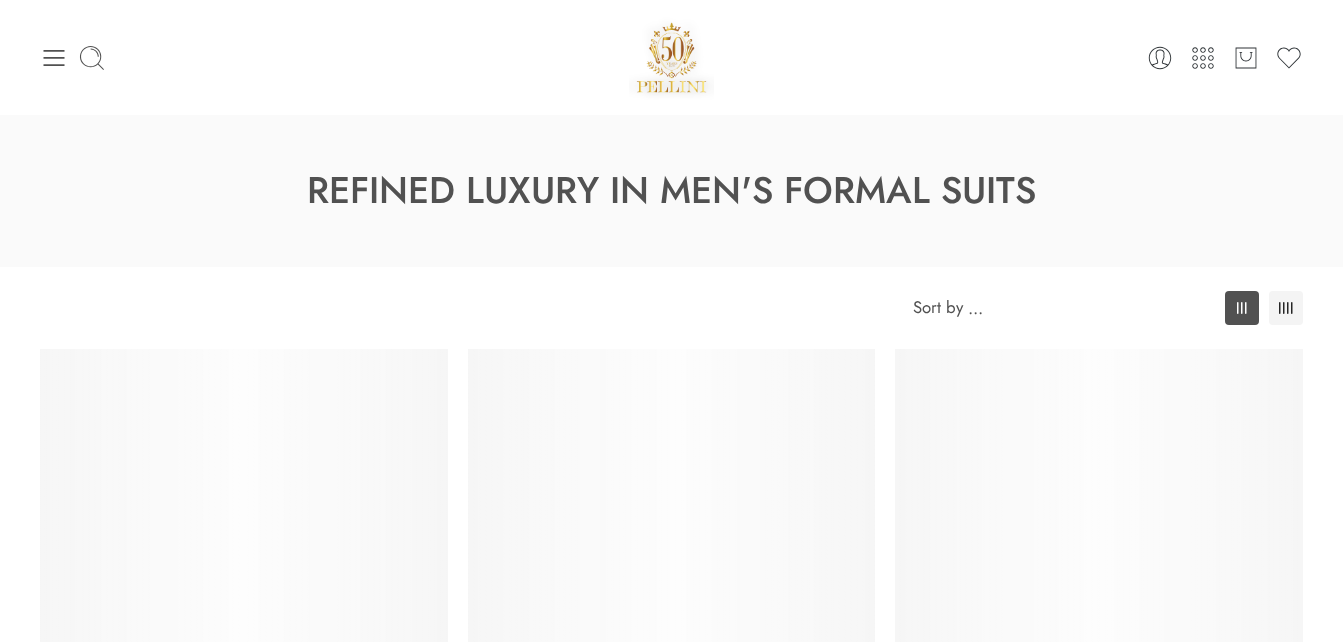 scroll, scrollTop: 0, scrollLeft: 0, axis: both 